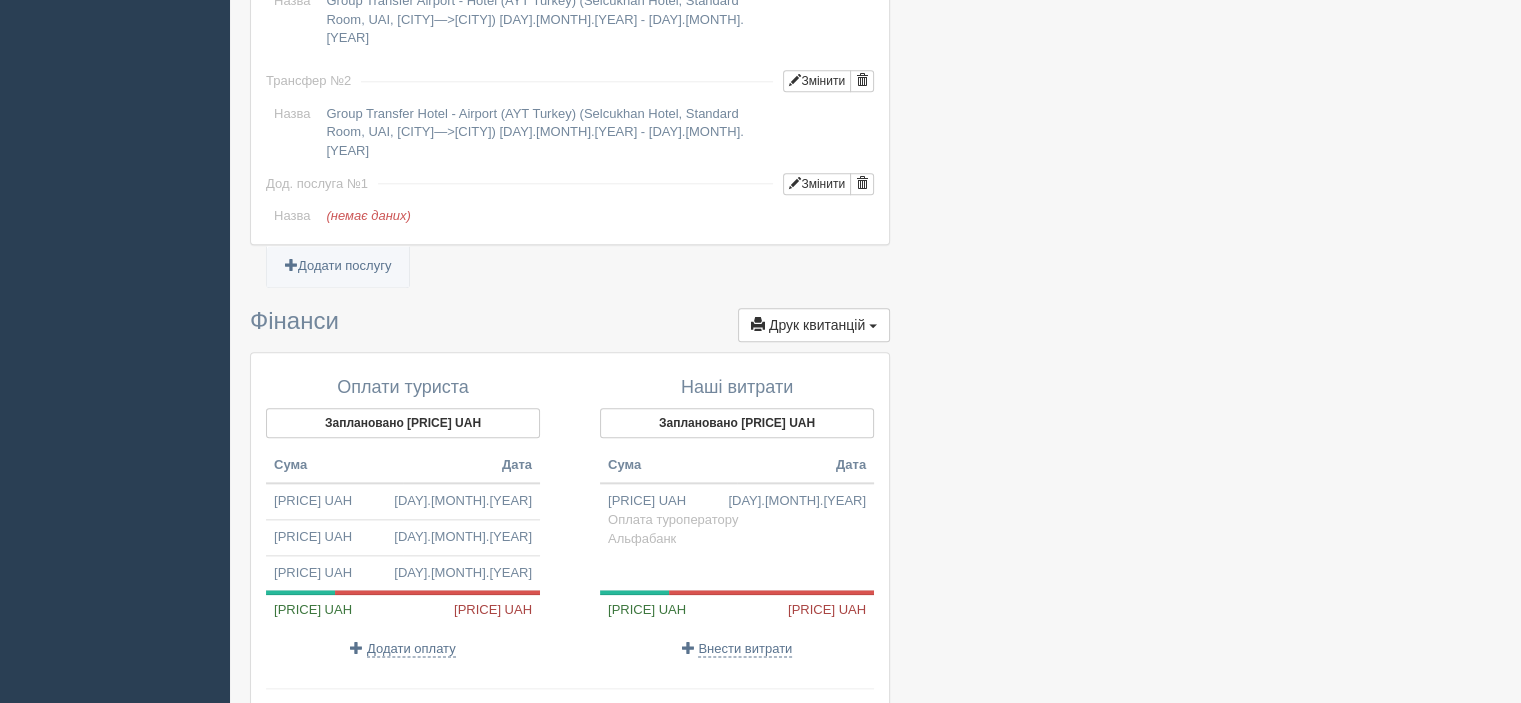 scroll, scrollTop: 2323, scrollLeft: 0, axis: vertical 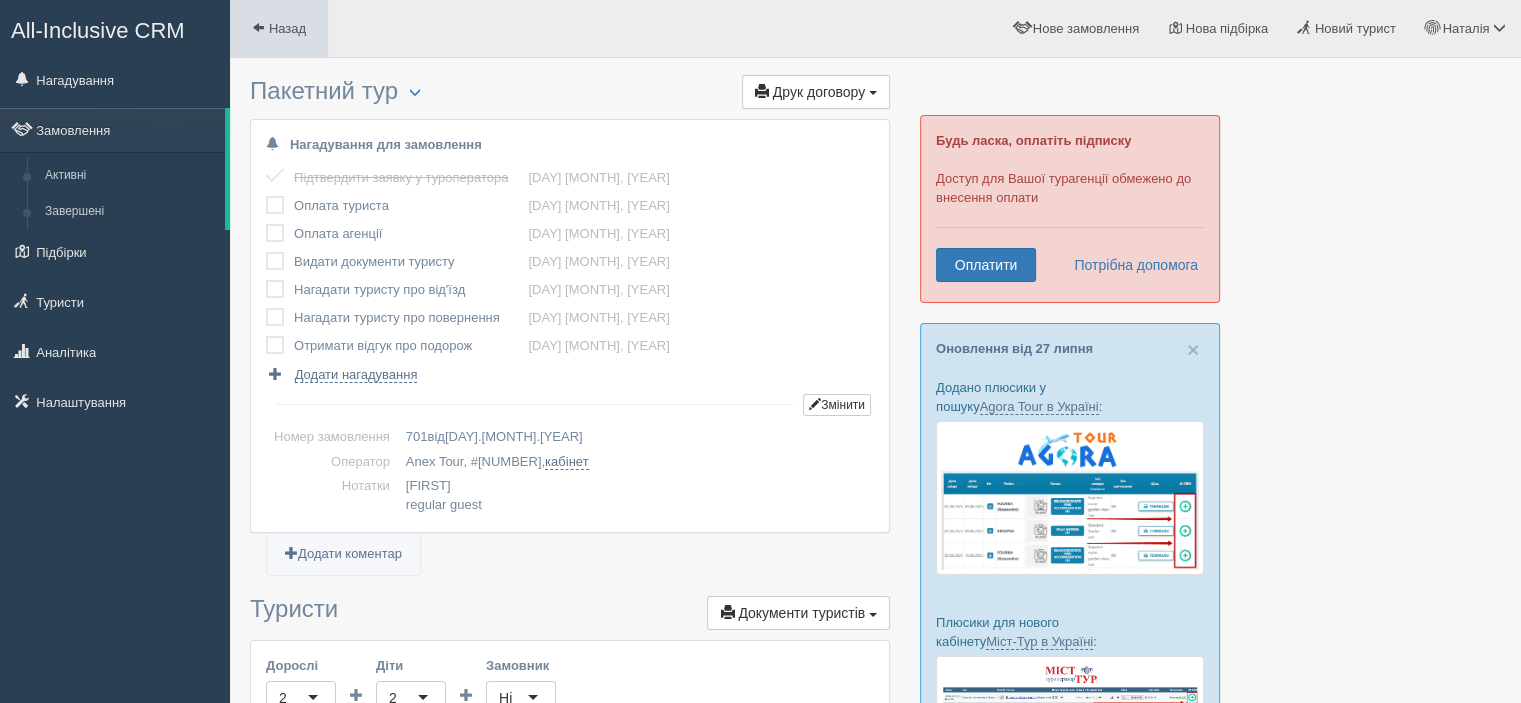 click on "Назад" at bounding box center [287, 28] 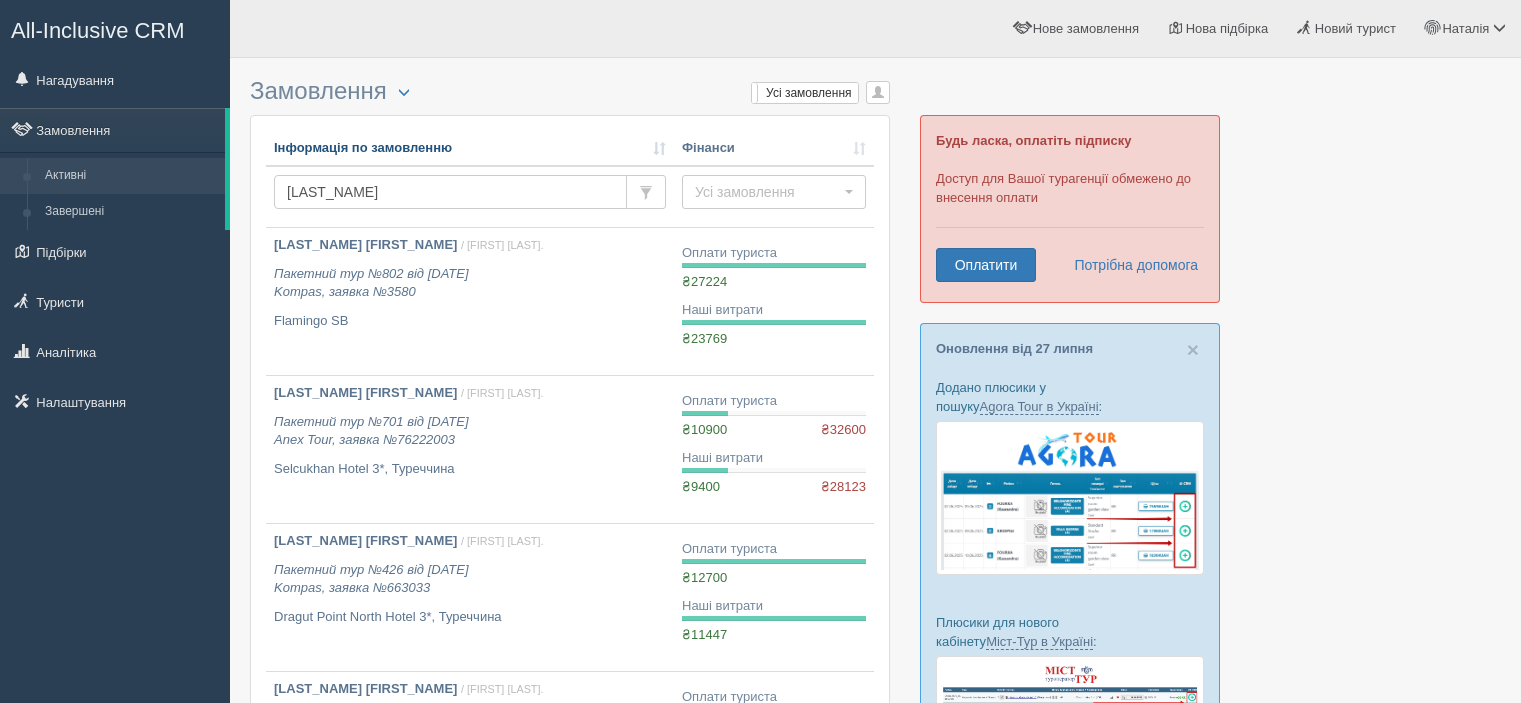 scroll, scrollTop: 0, scrollLeft: 0, axis: both 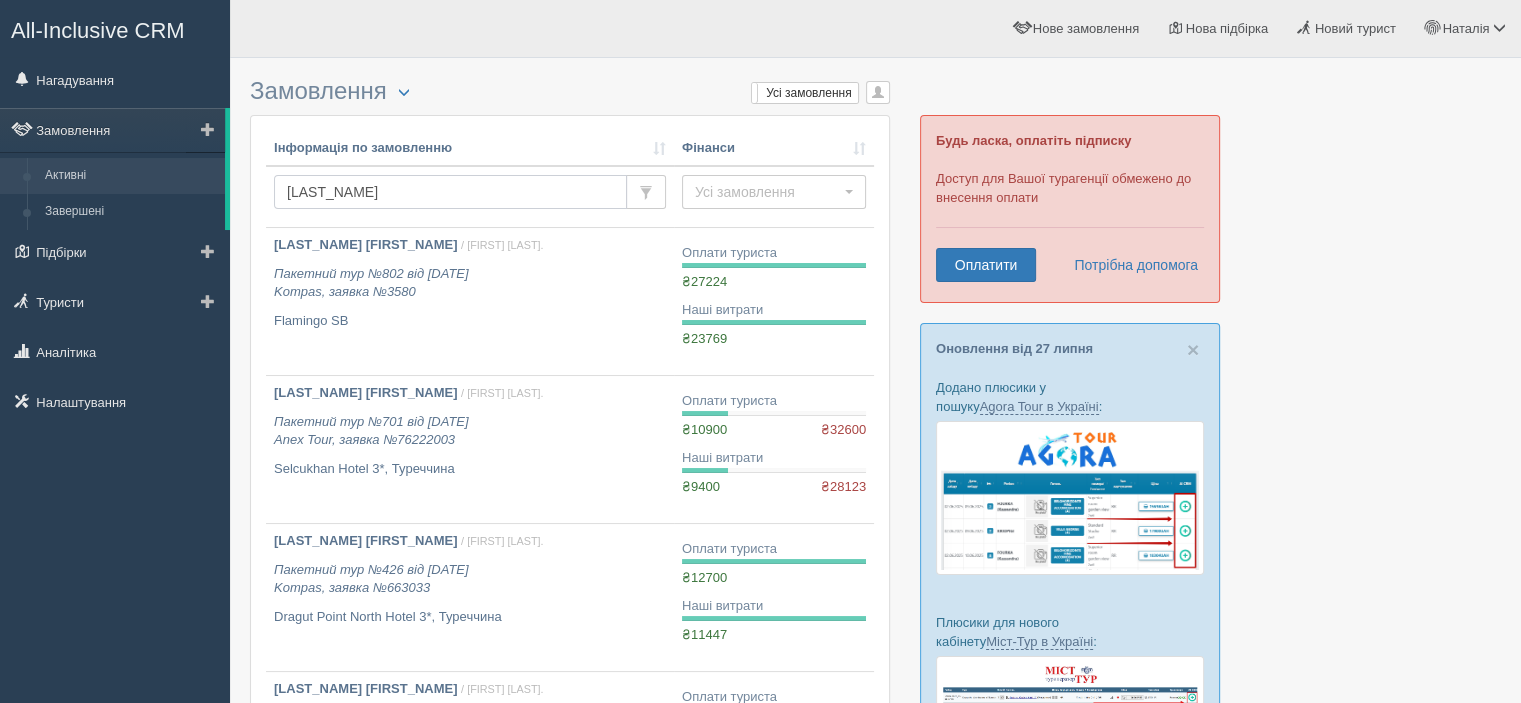 drag, startPoint x: 368, startPoint y: 184, endPoint x: 162, endPoint y: 187, distance: 206.02185 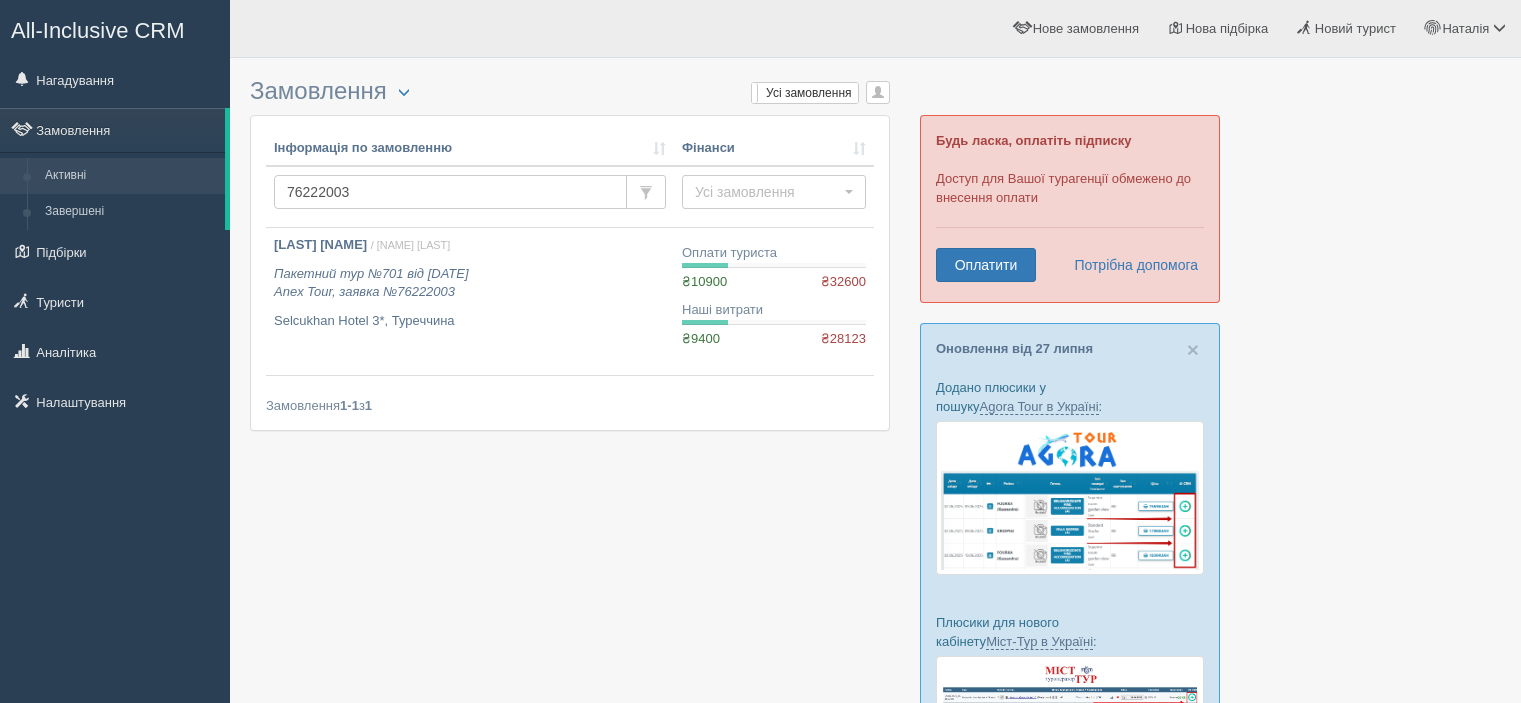 scroll, scrollTop: 0, scrollLeft: 0, axis: both 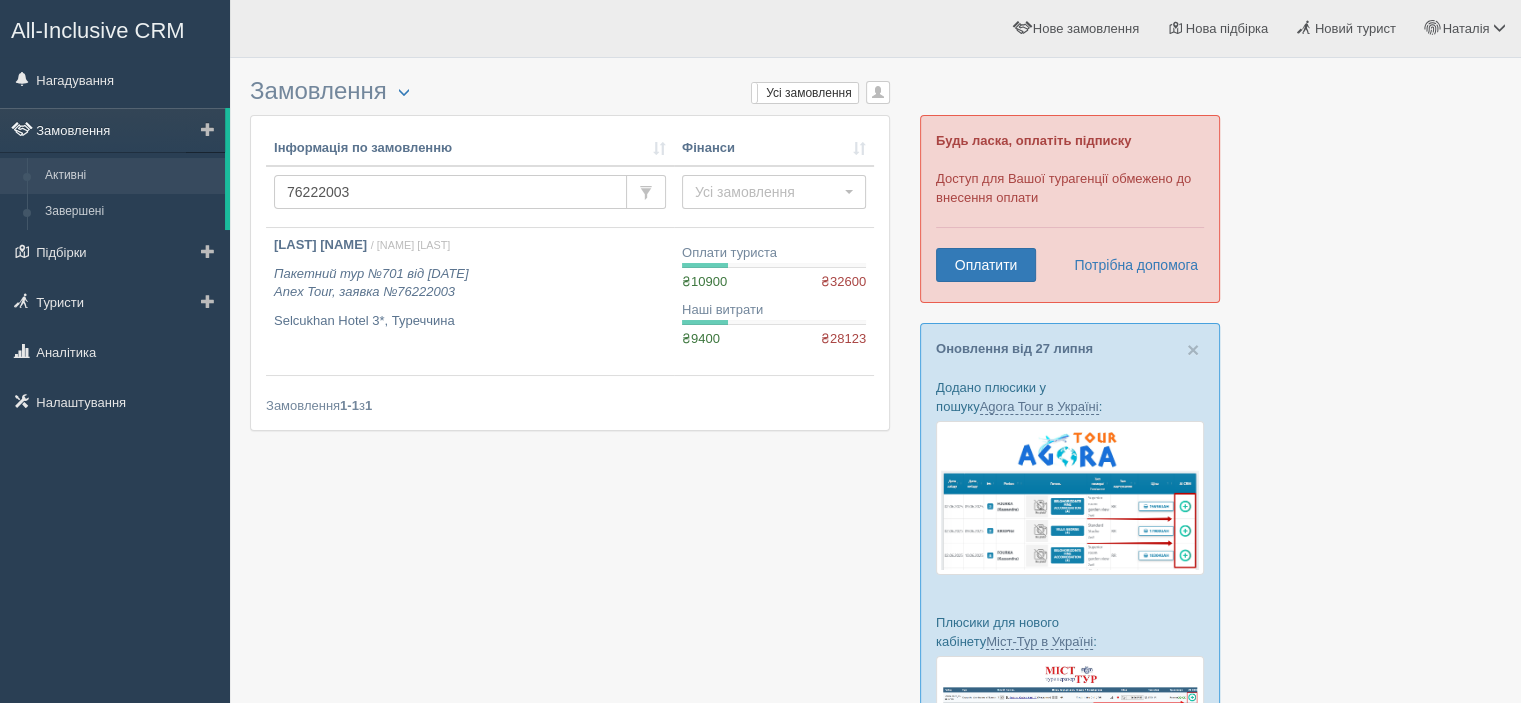 click on "Замовлення" at bounding box center (112, 130) 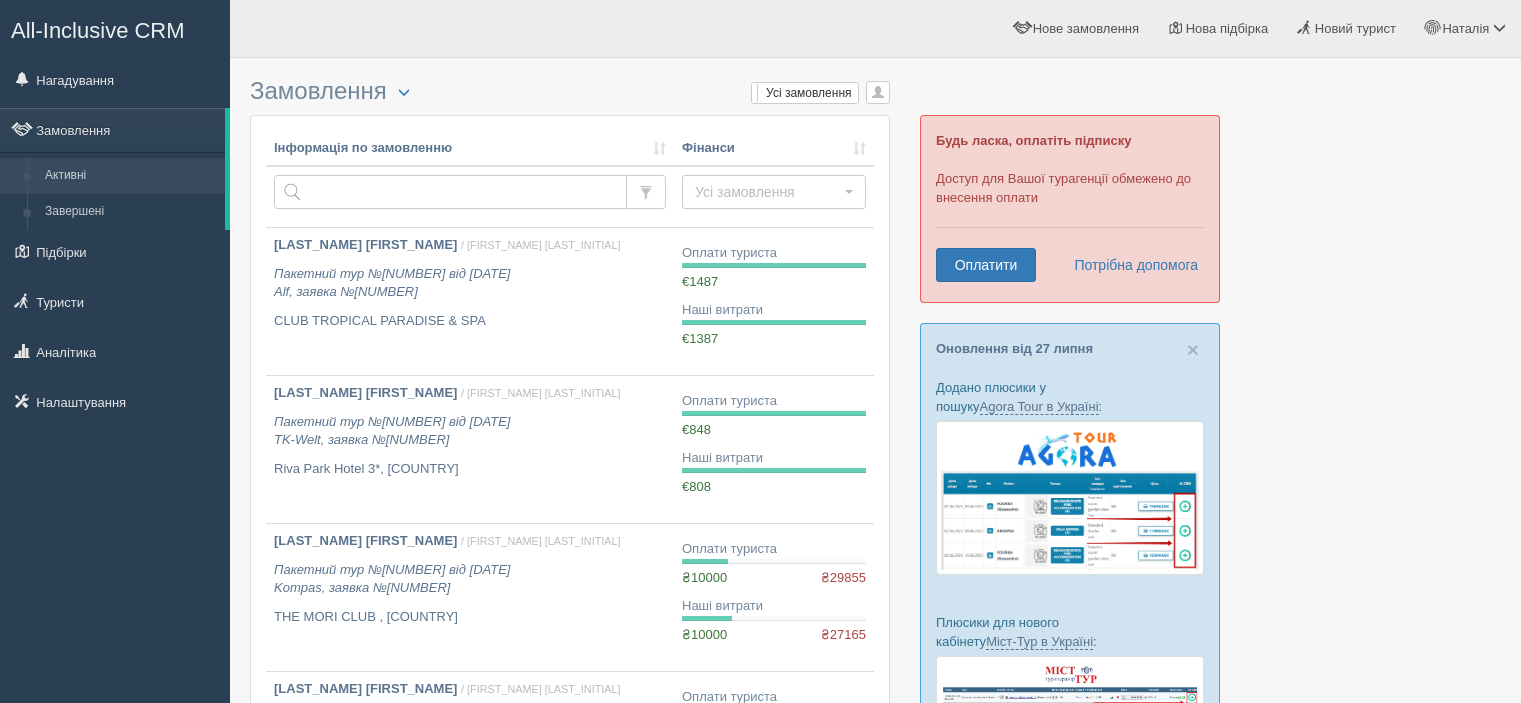 scroll, scrollTop: 0, scrollLeft: 0, axis: both 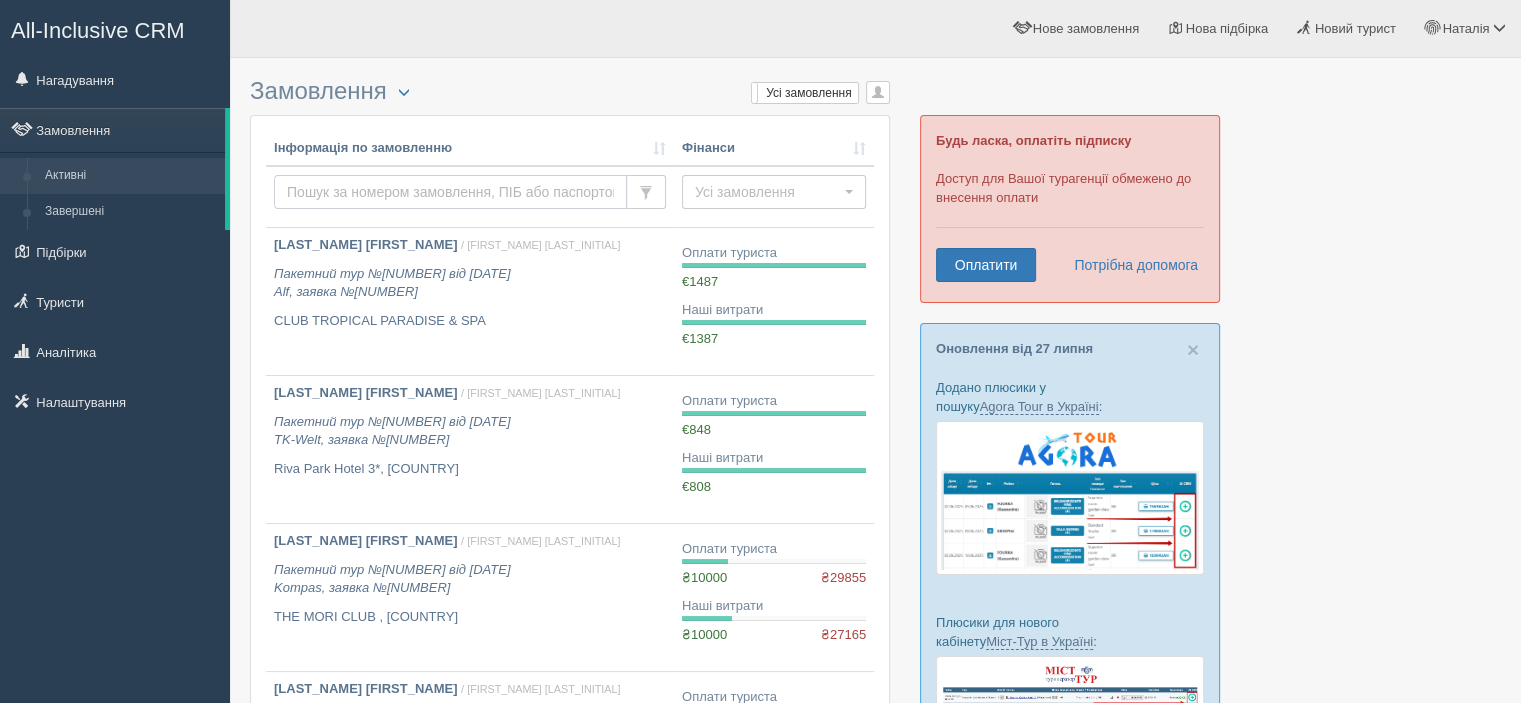 click at bounding box center [450, 192] 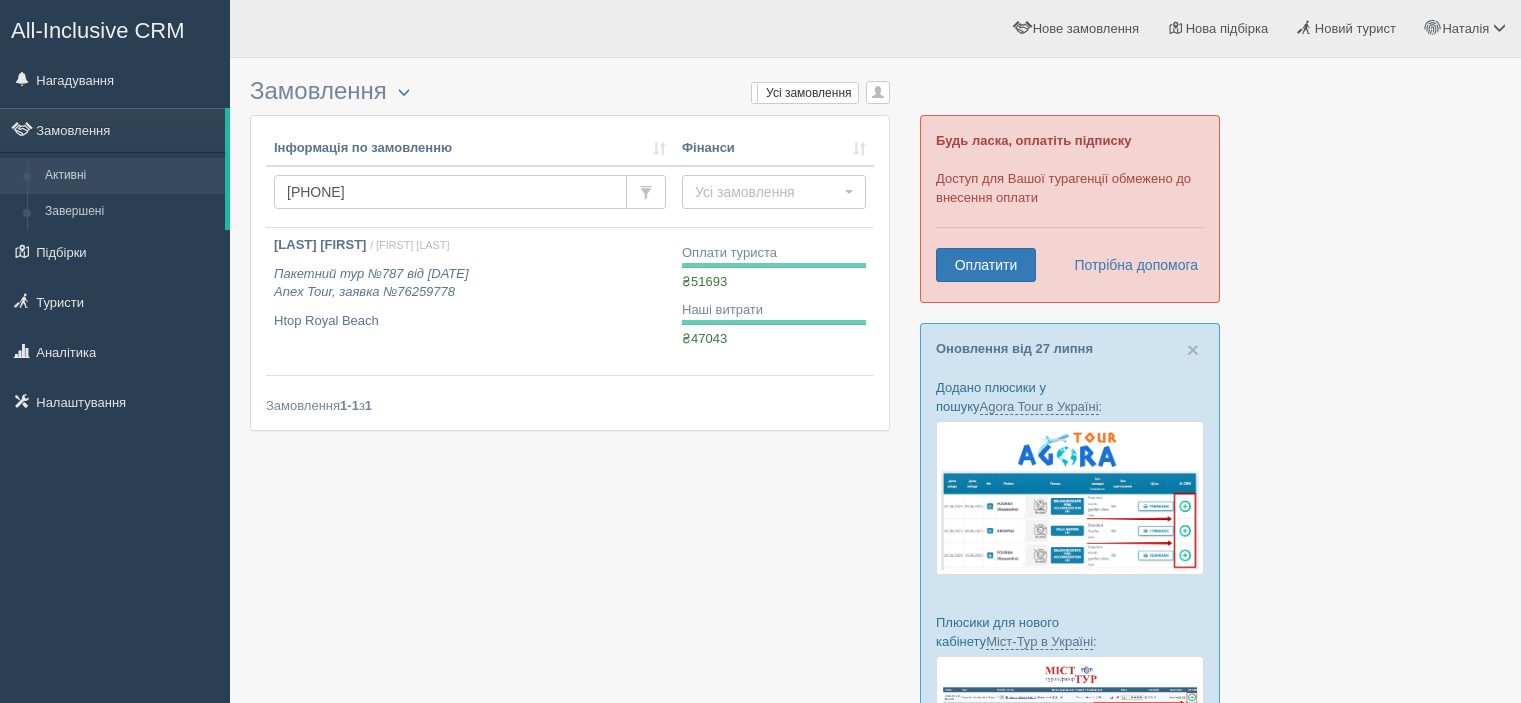 scroll, scrollTop: 0, scrollLeft: 0, axis: both 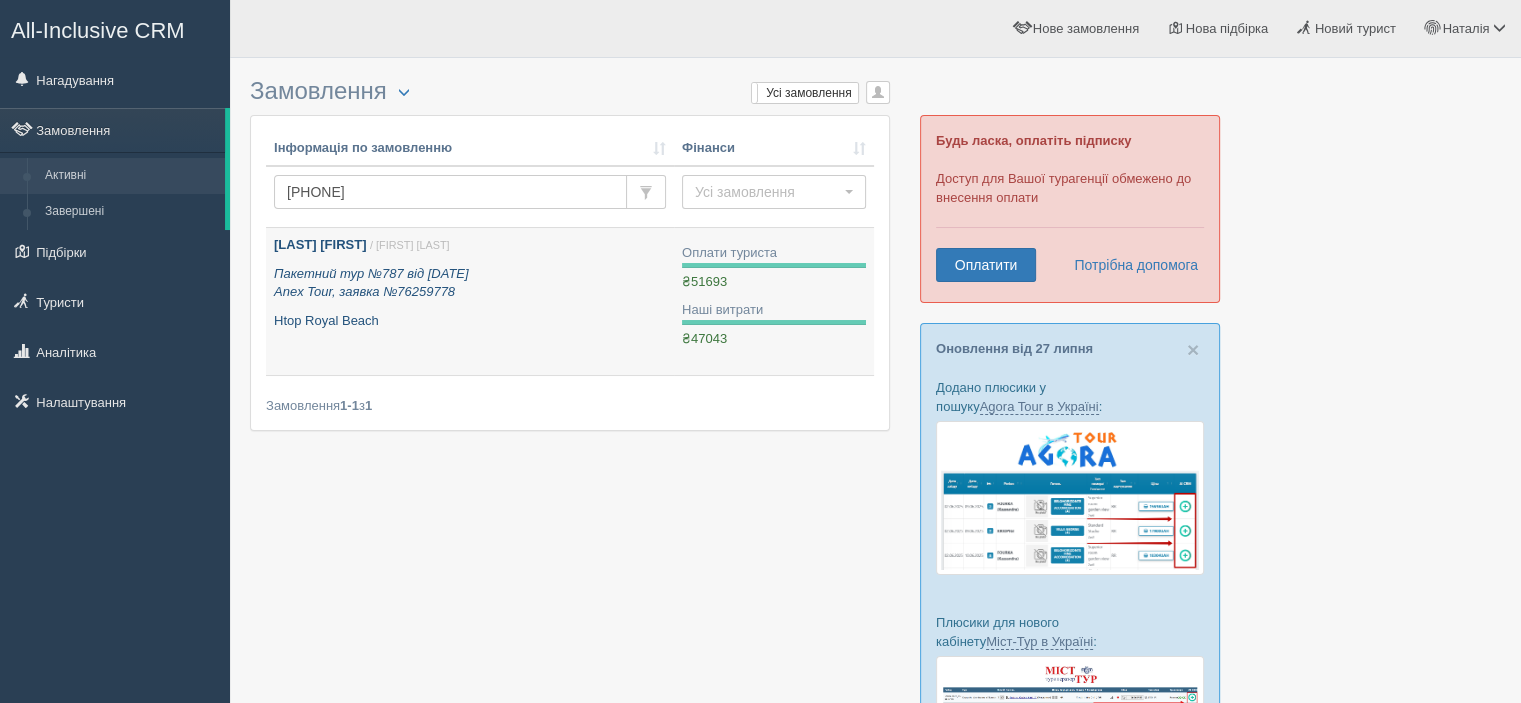 click on "STEPANENKO LARYSA" at bounding box center [320, 244] 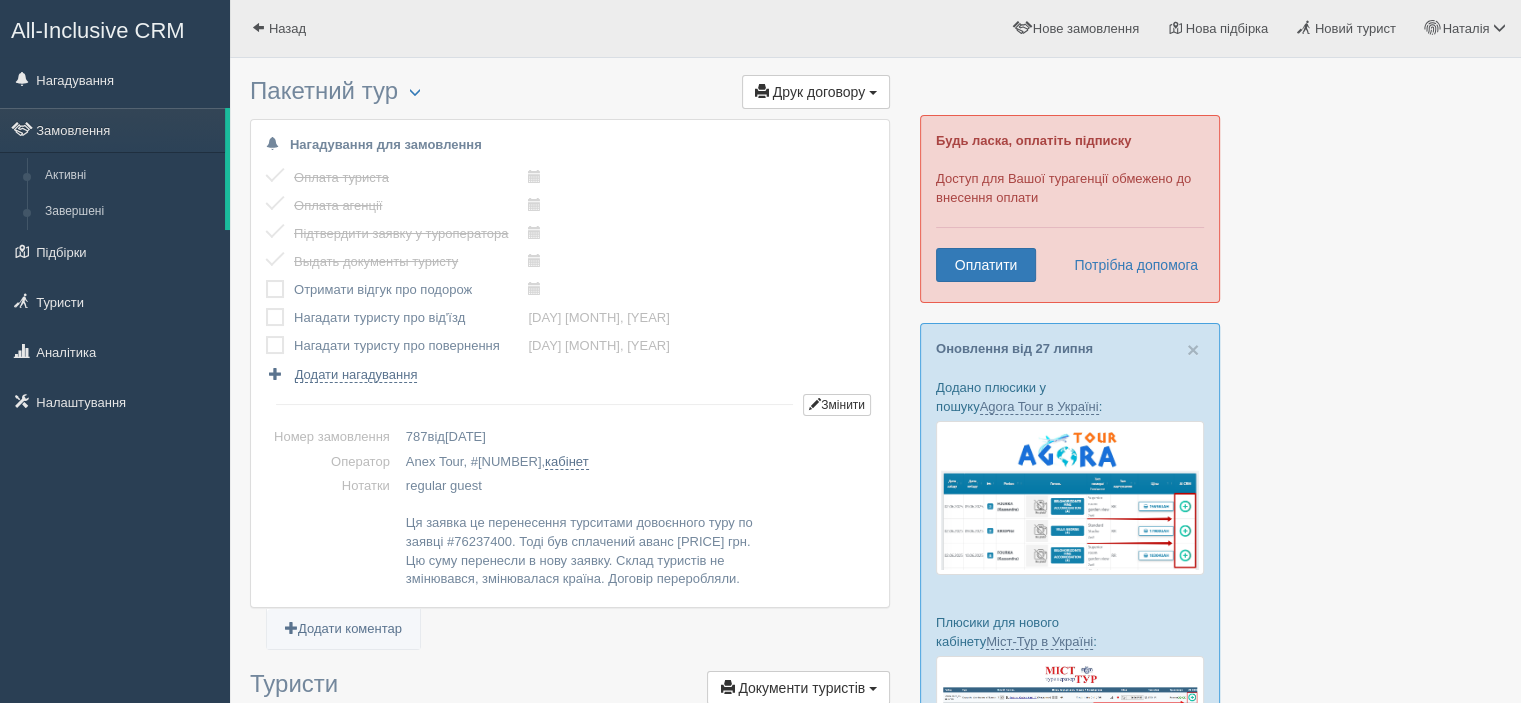 scroll, scrollTop: 0, scrollLeft: 0, axis: both 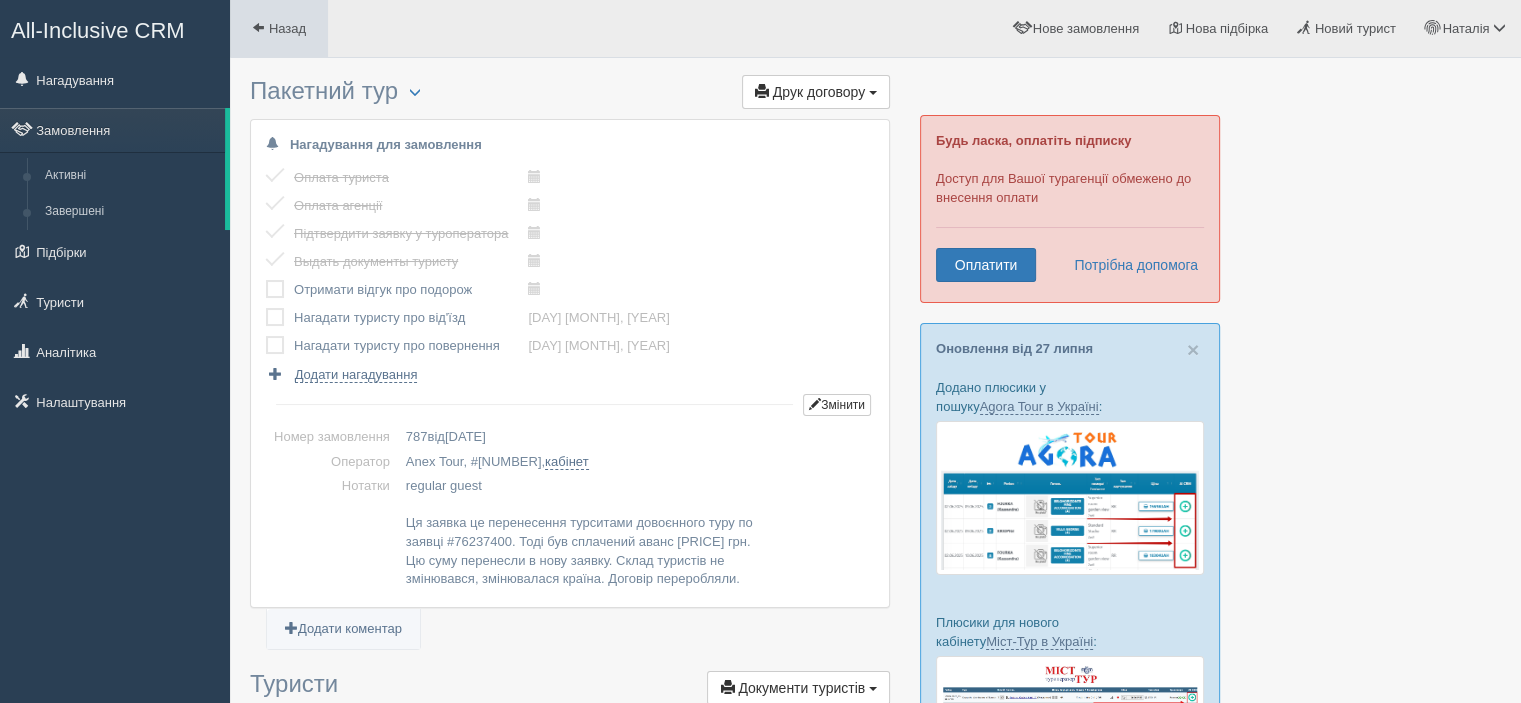 click on "Назад" at bounding box center [279, 28] 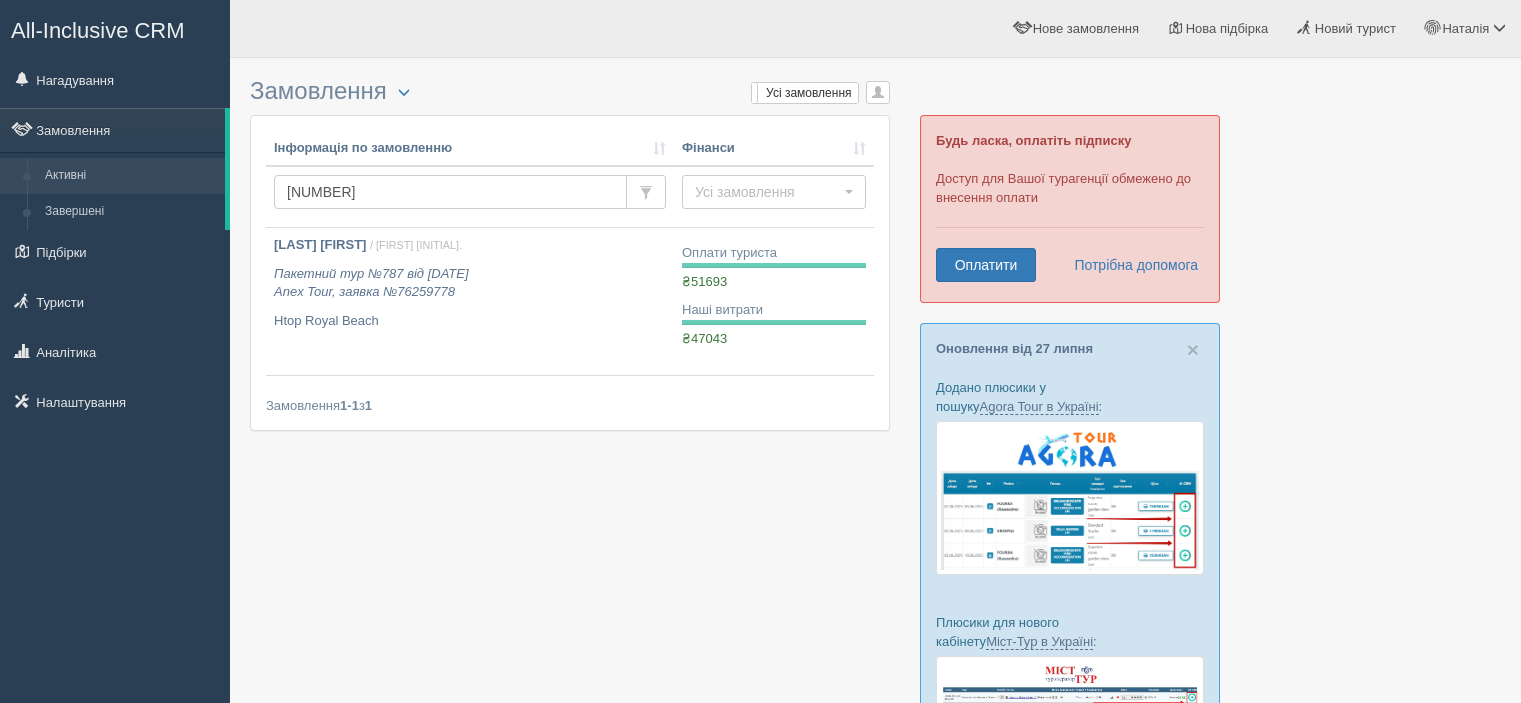scroll, scrollTop: 0, scrollLeft: 0, axis: both 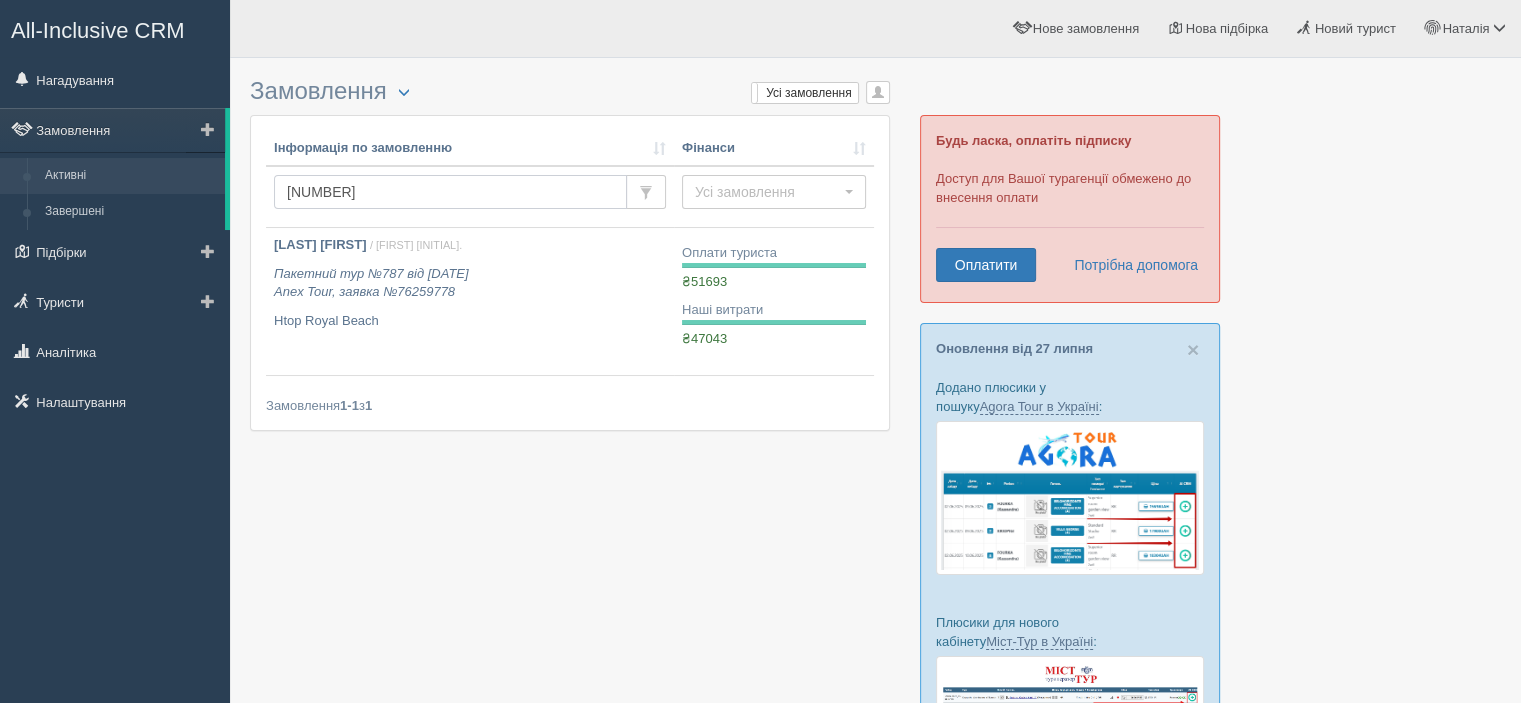 click on "All-Inclusive CRM
Нагадування
Замовлення
Активні" at bounding box center [760, 556] 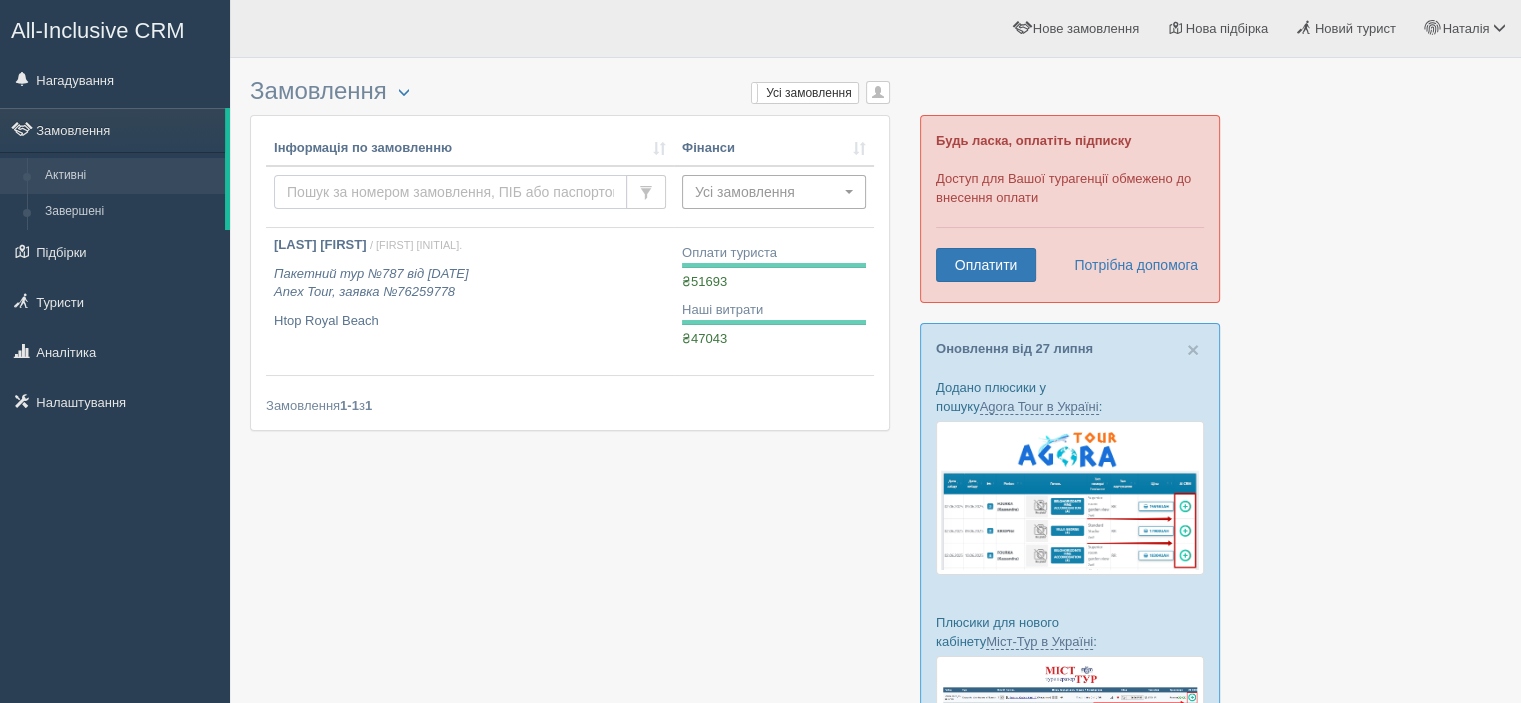 type 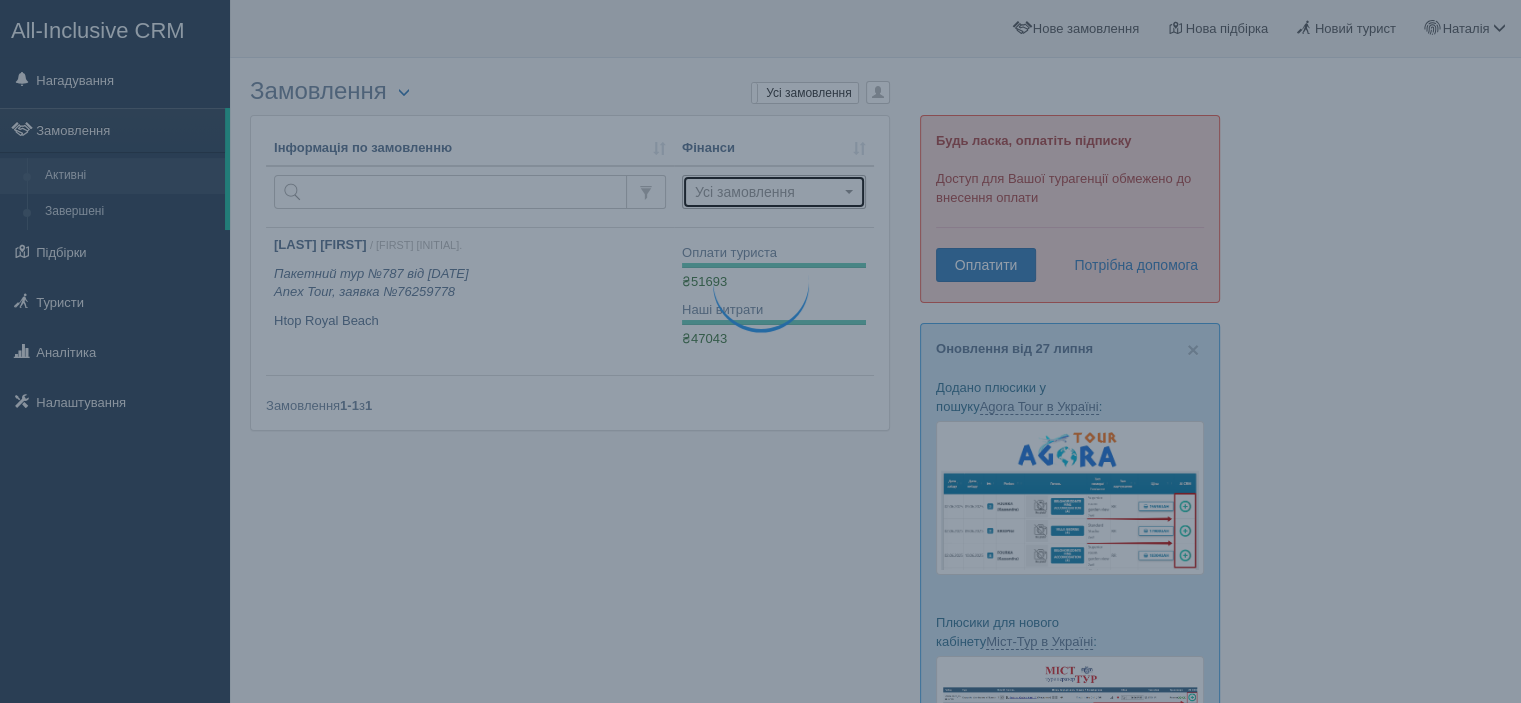 click on "Усі замовлення" at bounding box center [767, 192] 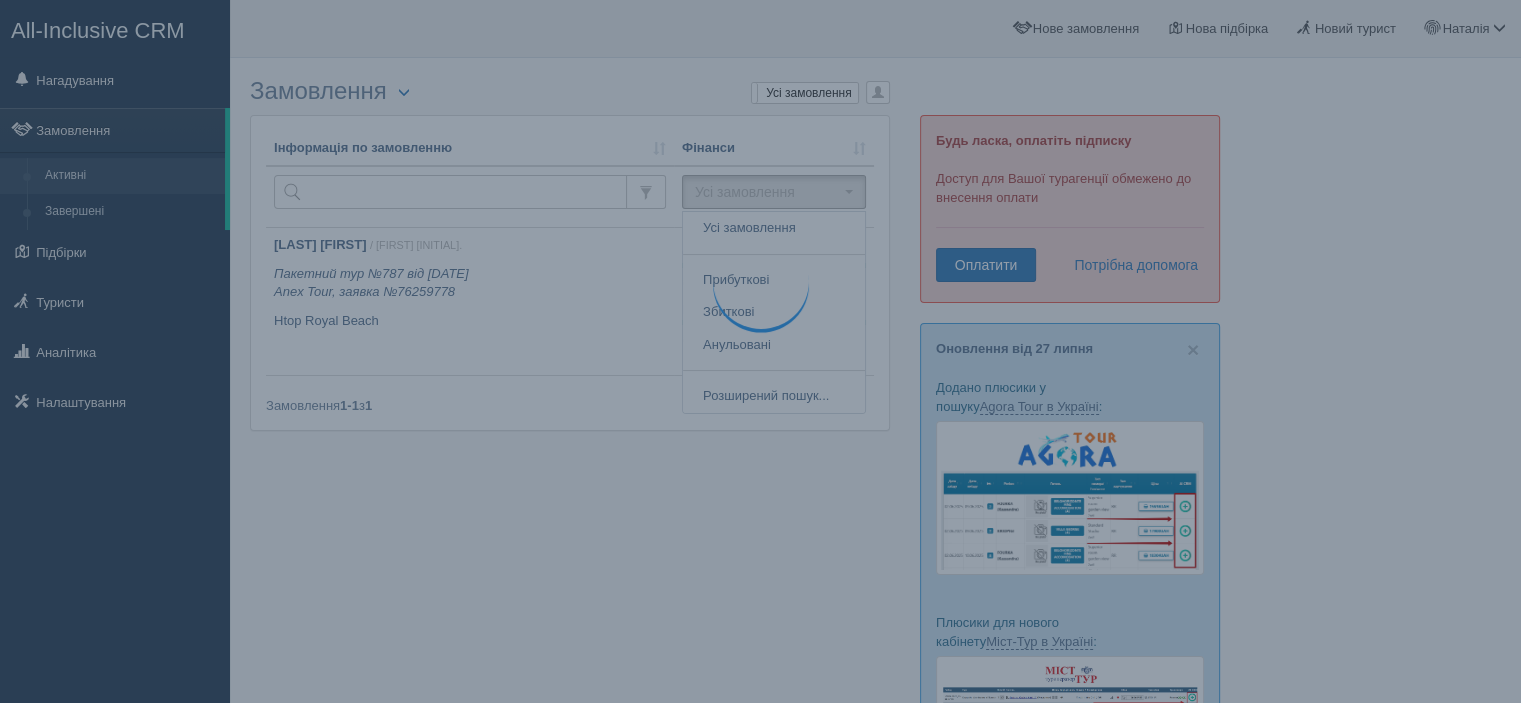 click at bounding box center (875, 547) 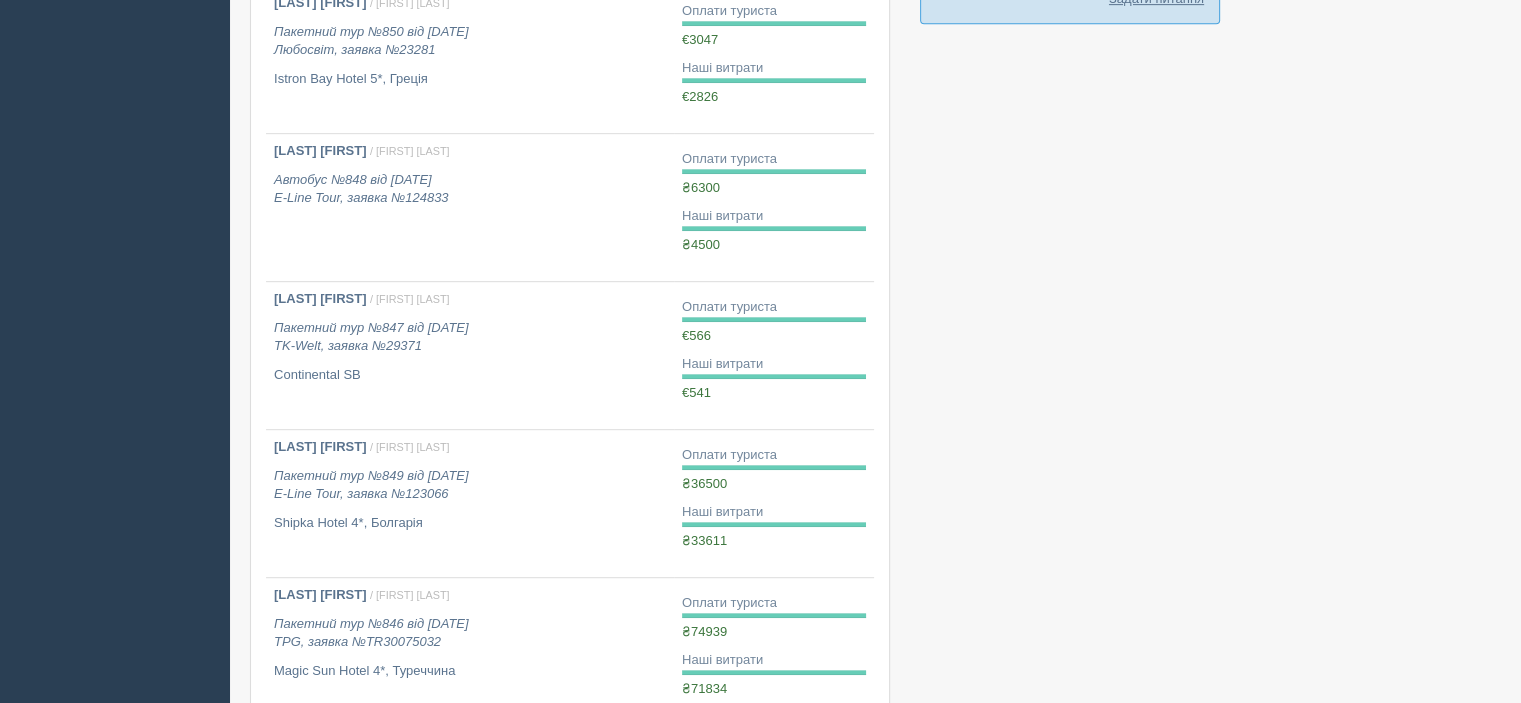 scroll, scrollTop: 1245, scrollLeft: 0, axis: vertical 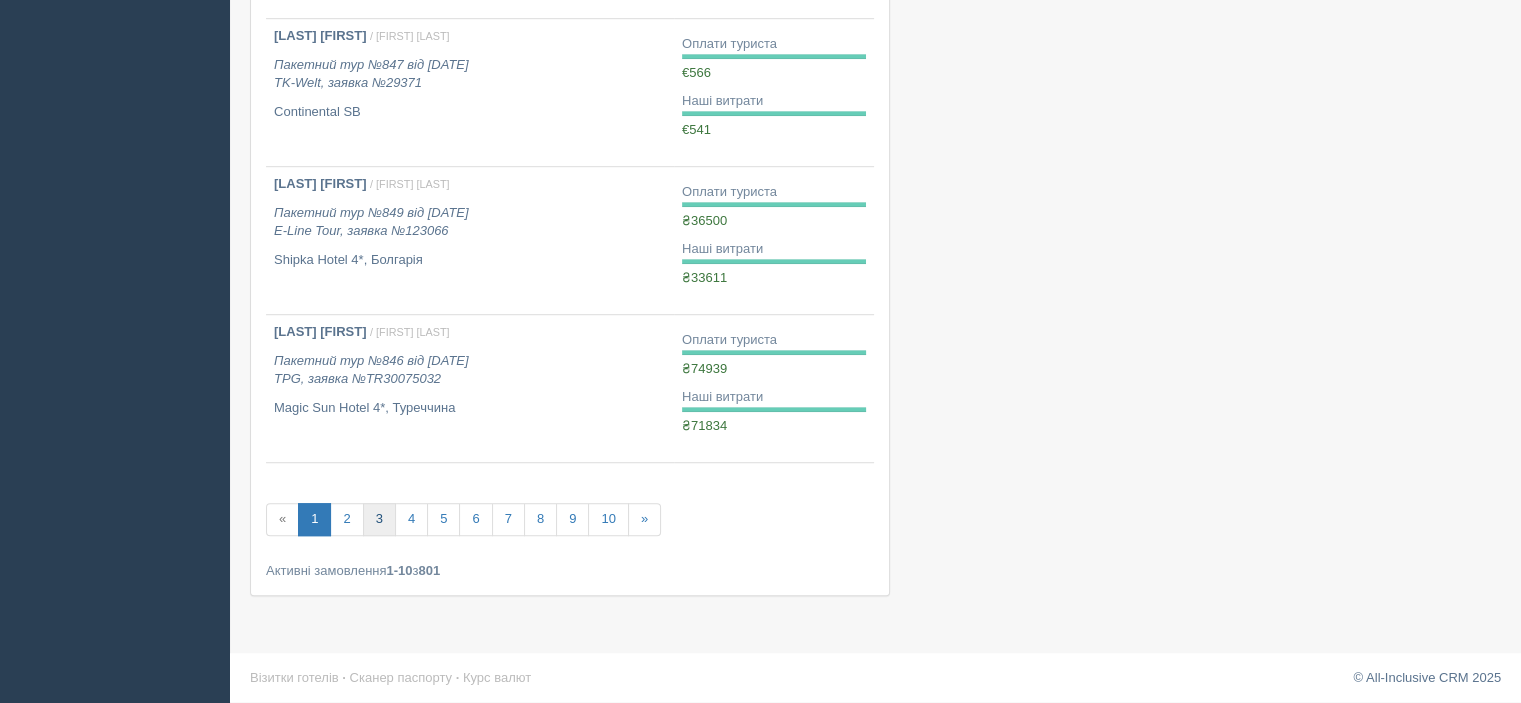 click on "3" at bounding box center [379, 519] 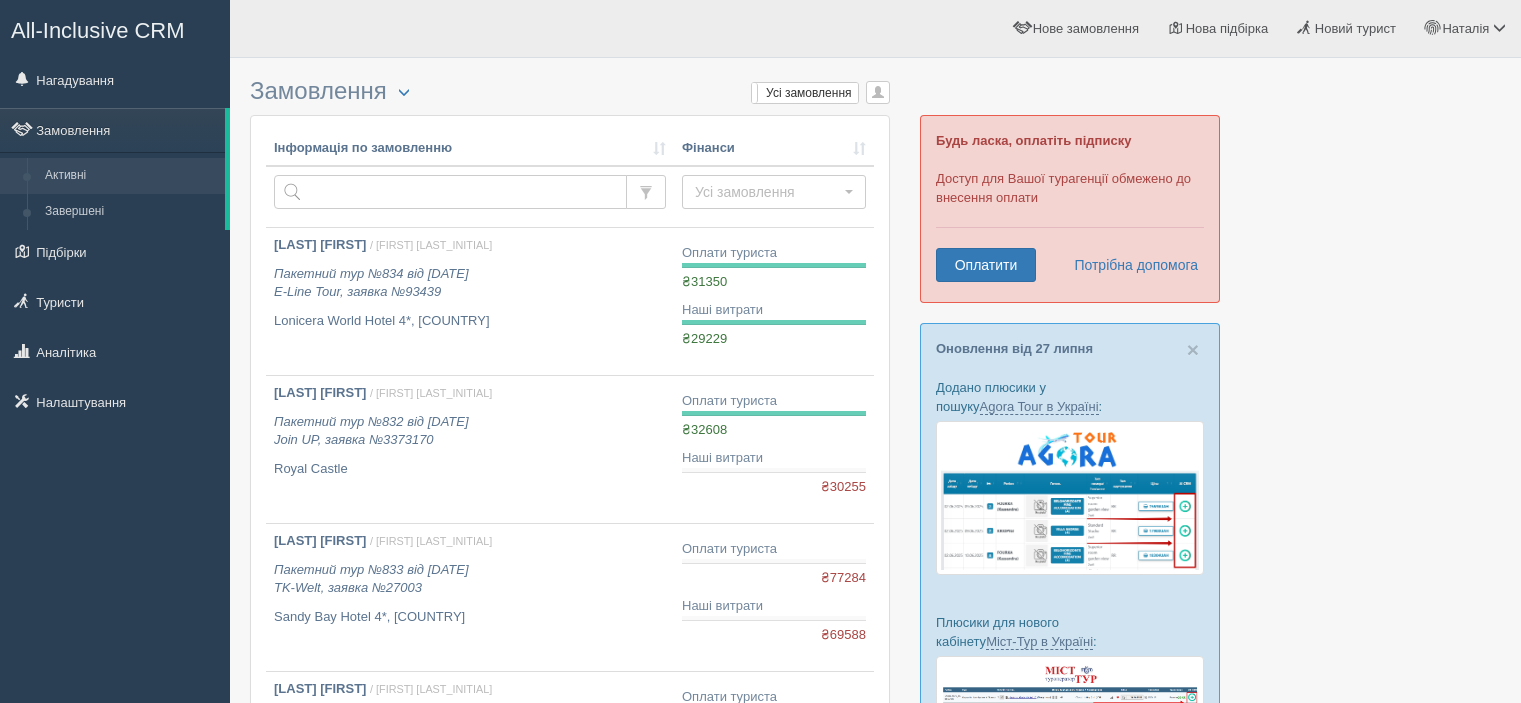 scroll, scrollTop: 0, scrollLeft: 0, axis: both 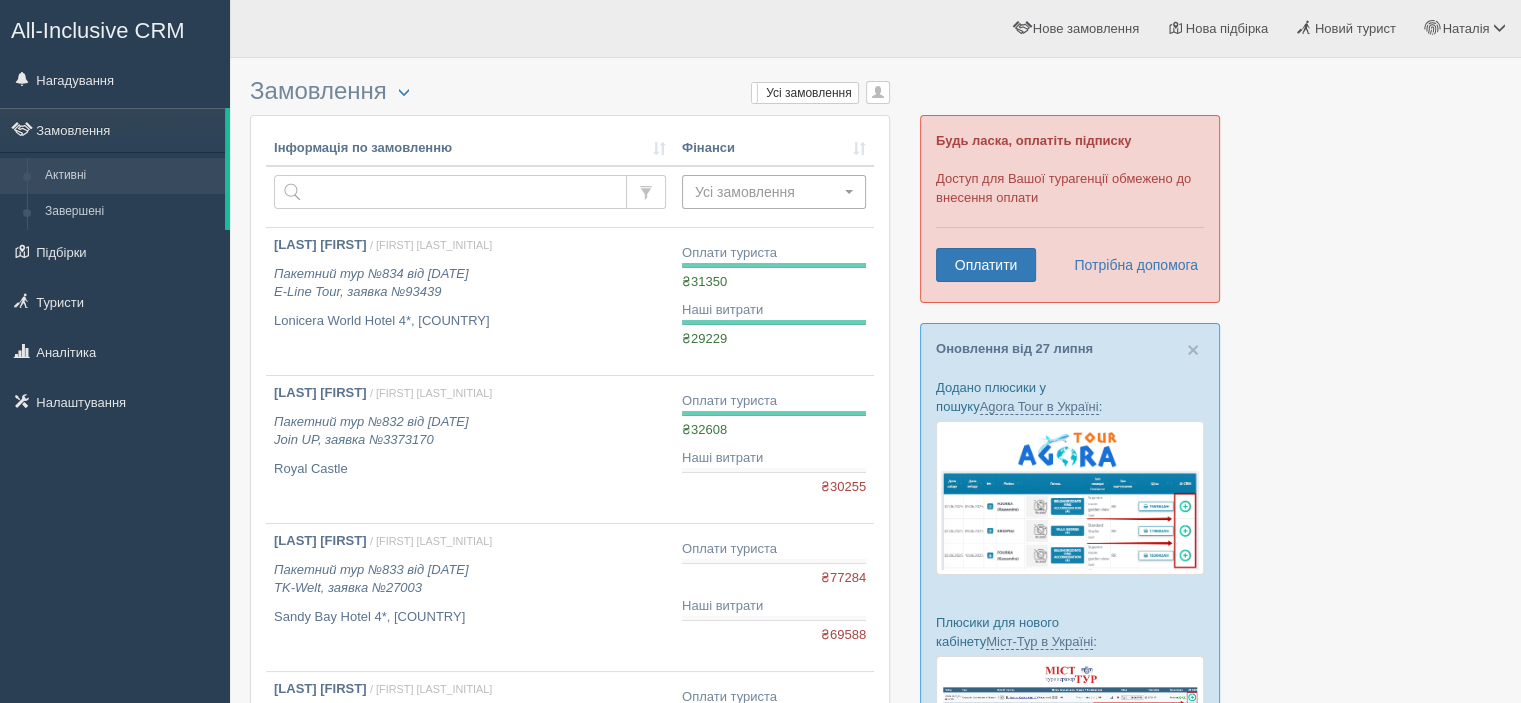 click on "Усі замовлення" at bounding box center (767, 192) 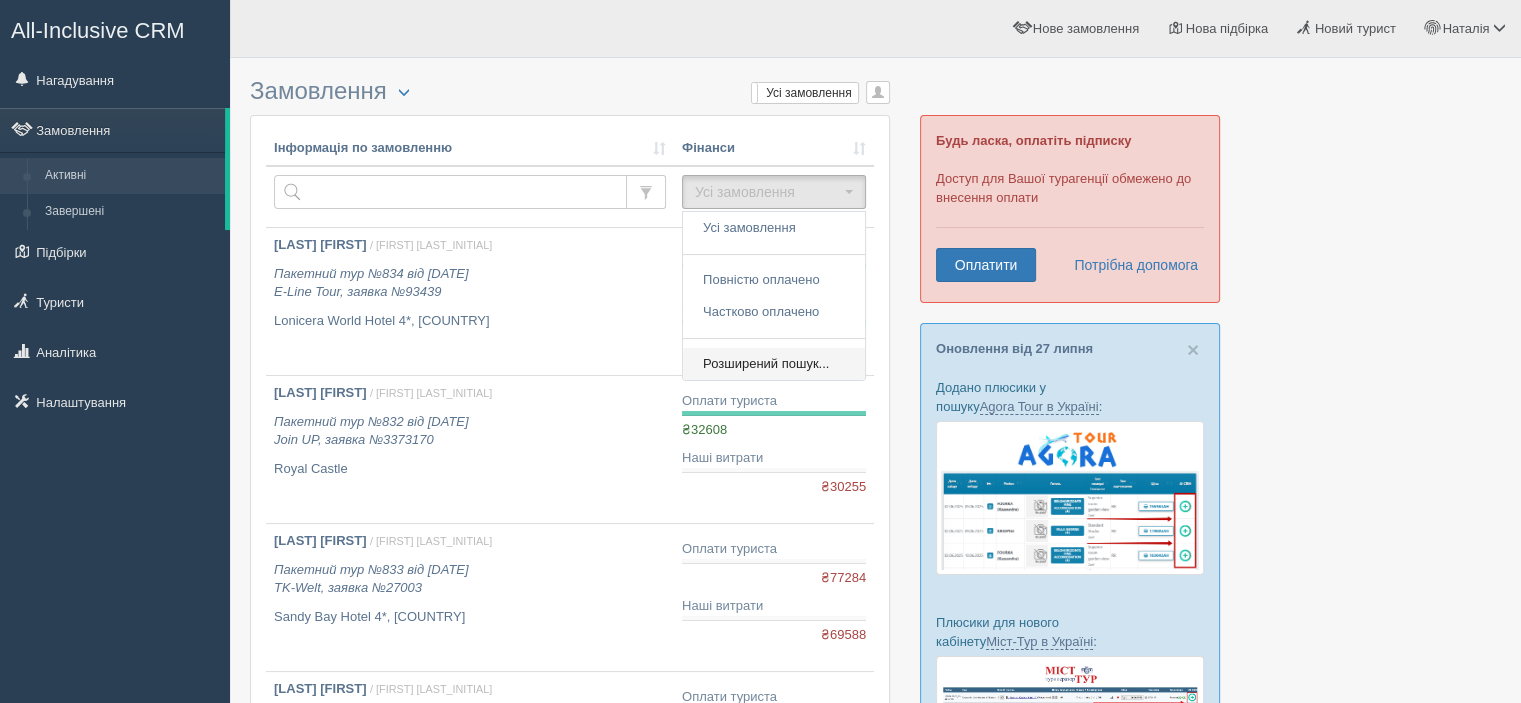 click on "Розширений пошук..." at bounding box center (766, 364) 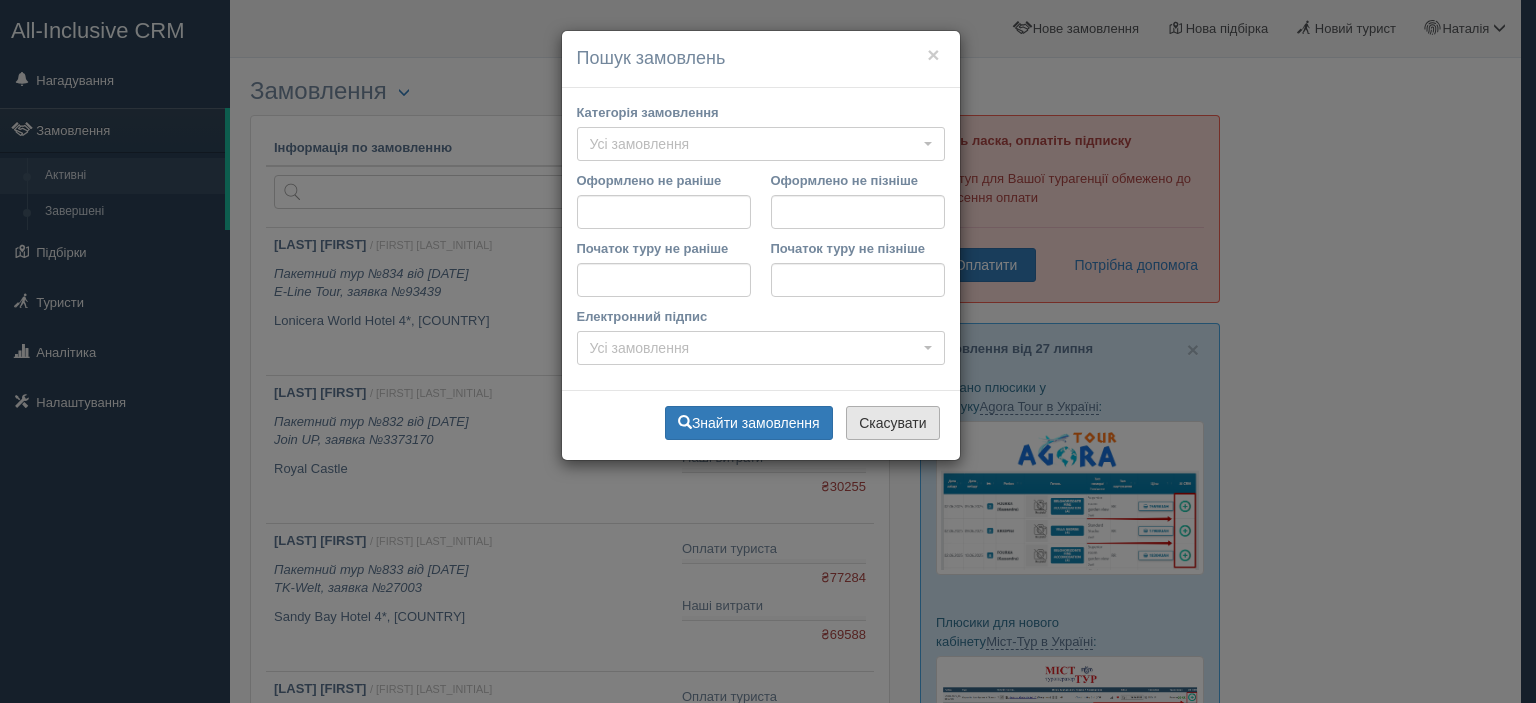 click on "Скасувати" at bounding box center [892, 423] 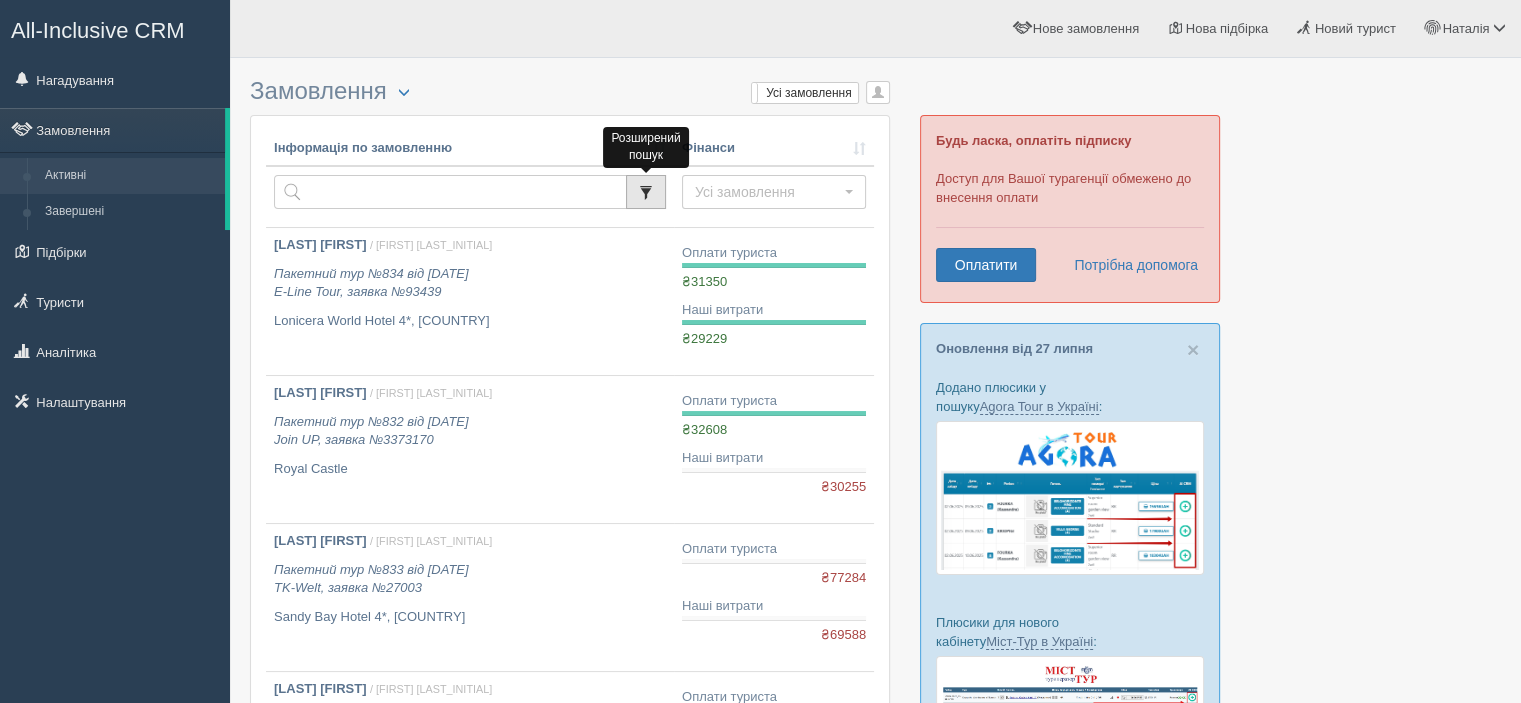click at bounding box center [646, 193] 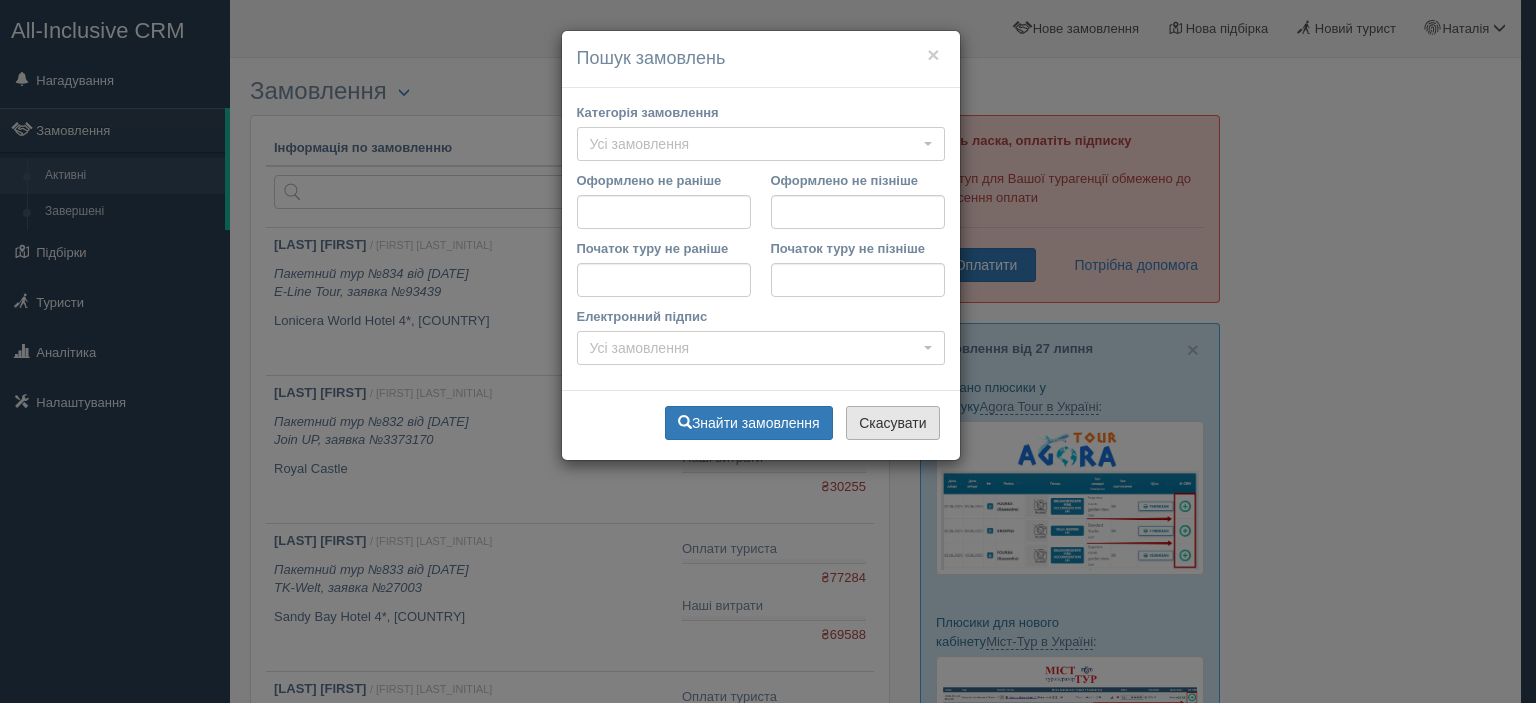 click on "Скасувати" at bounding box center [892, 423] 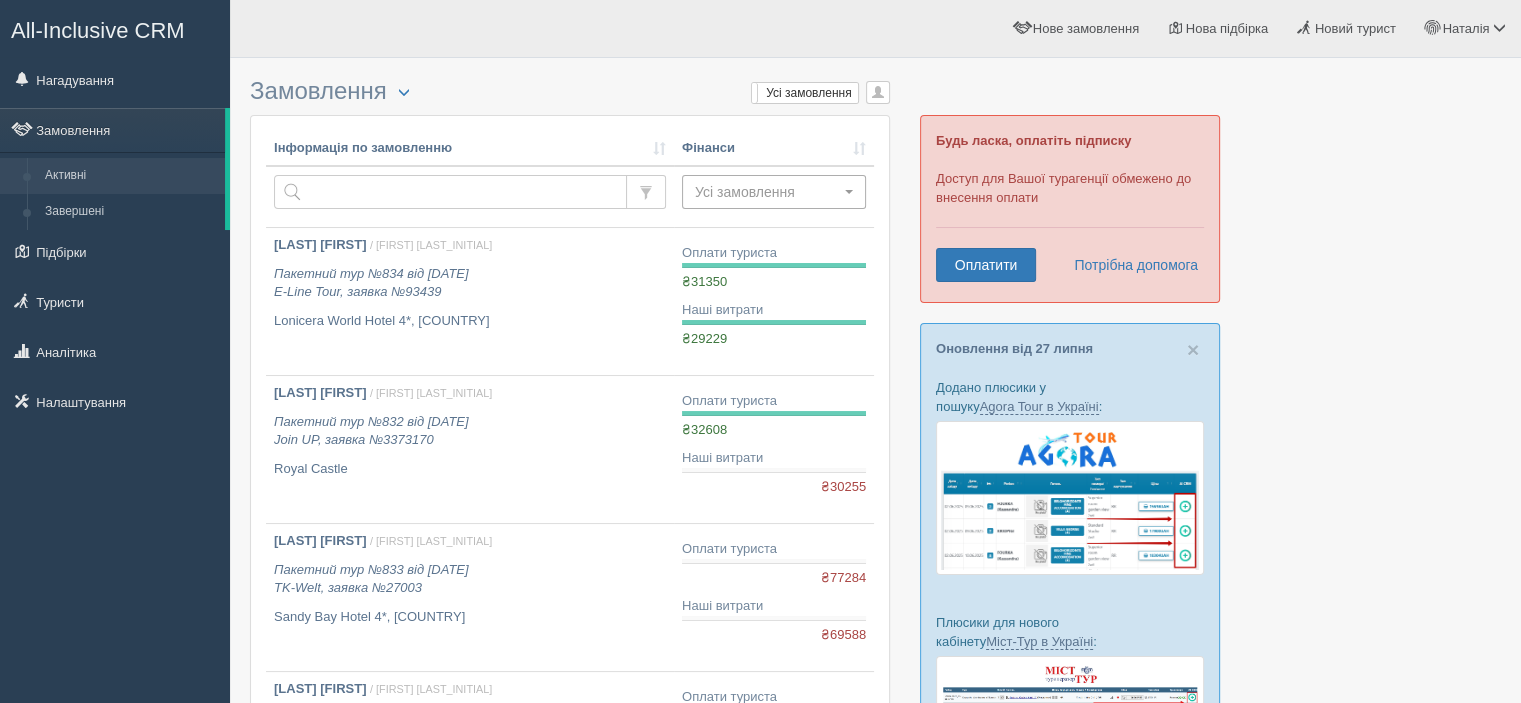 click on "Усі замовлення" at bounding box center [774, 192] 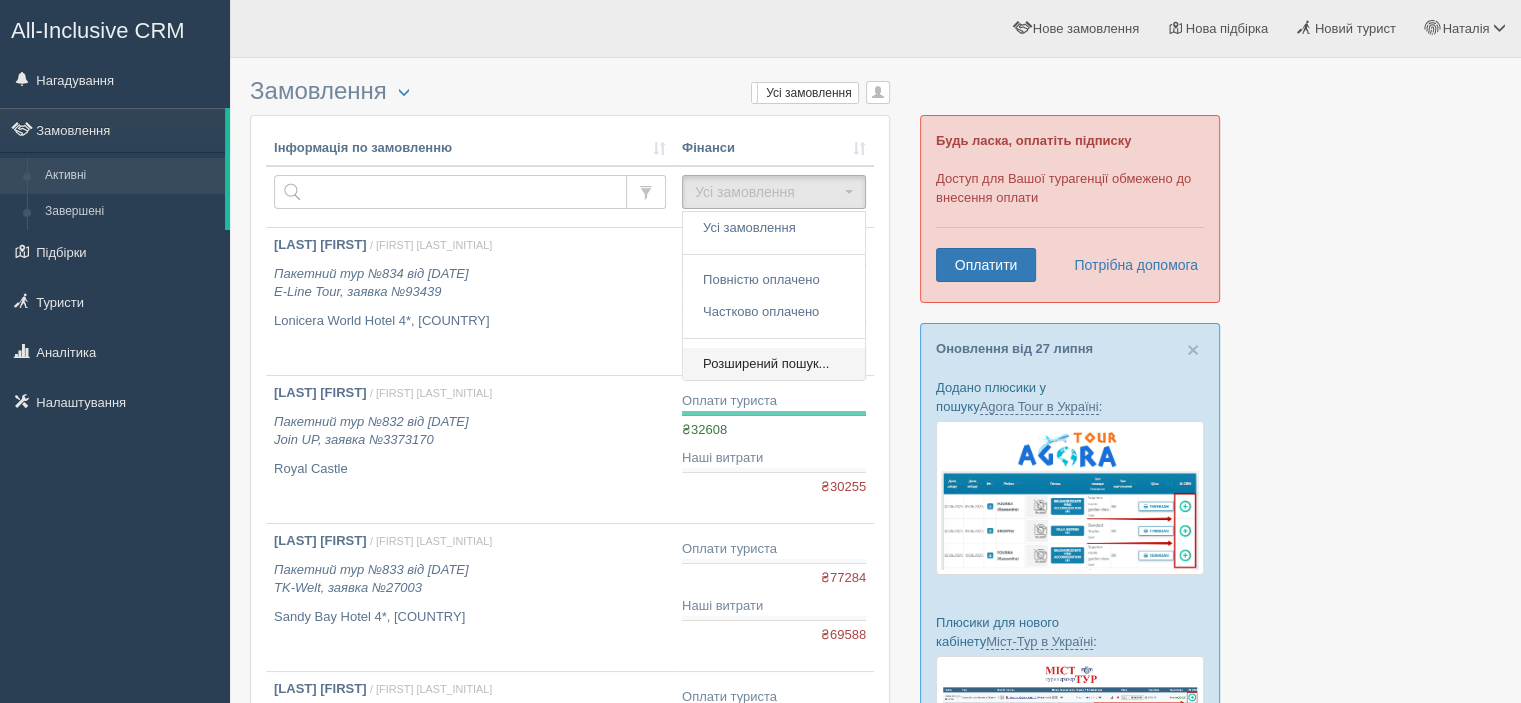 click on "Розширений пошук..." at bounding box center [766, 364] 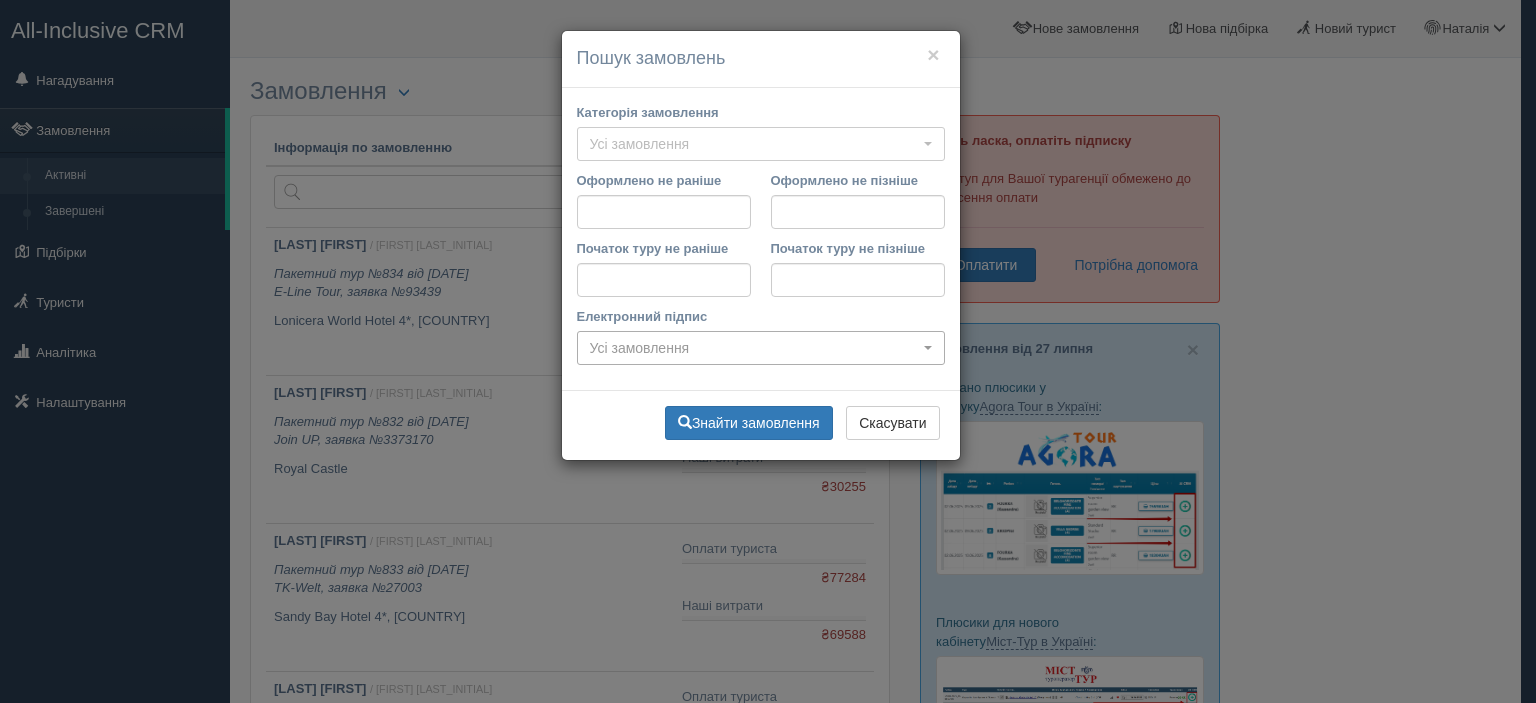 click on "Усі замовлення" at bounding box center [754, 348] 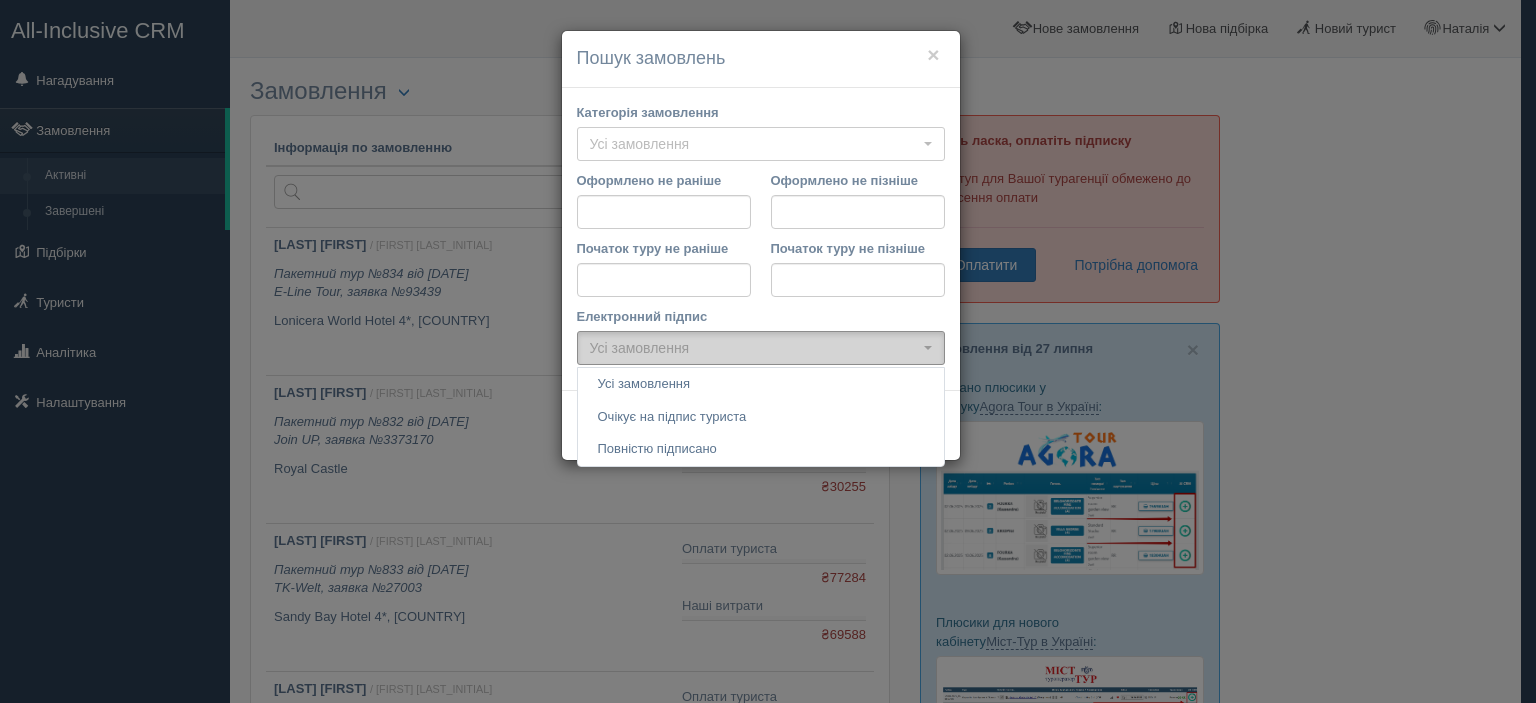click on "Усі замовлення" at bounding box center [754, 348] 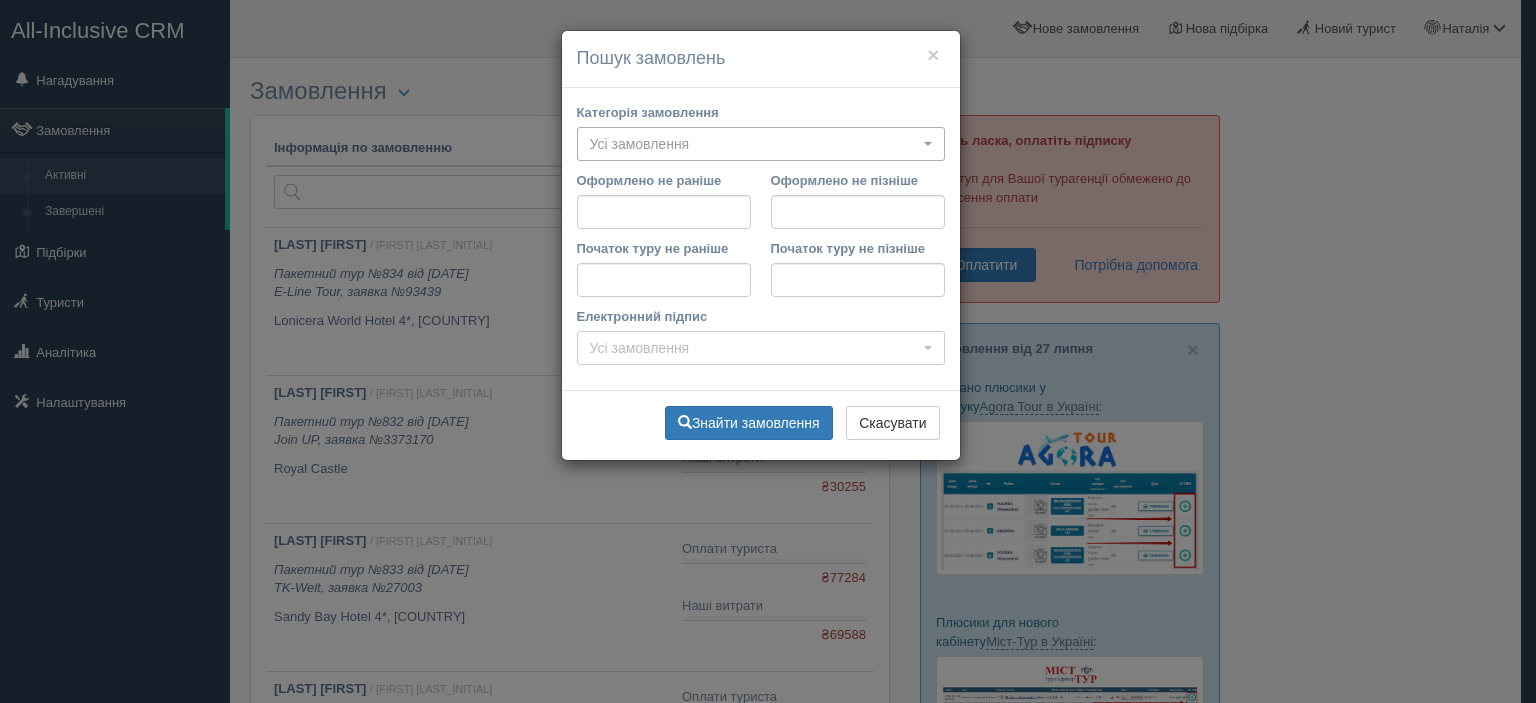 click on "Усі замовлення" at bounding box center [754, 144] 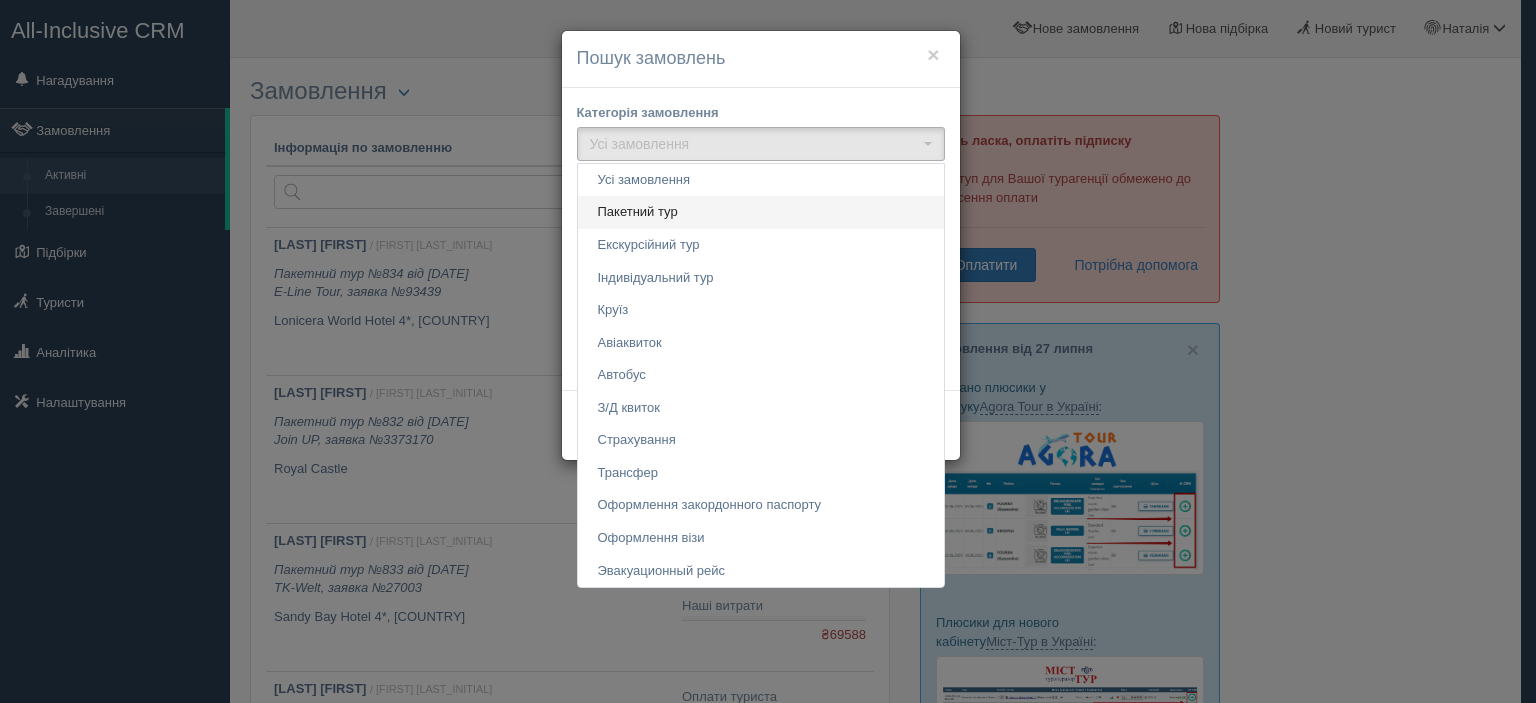 click on "Пакетний тур" at bounding box center [638, 212] 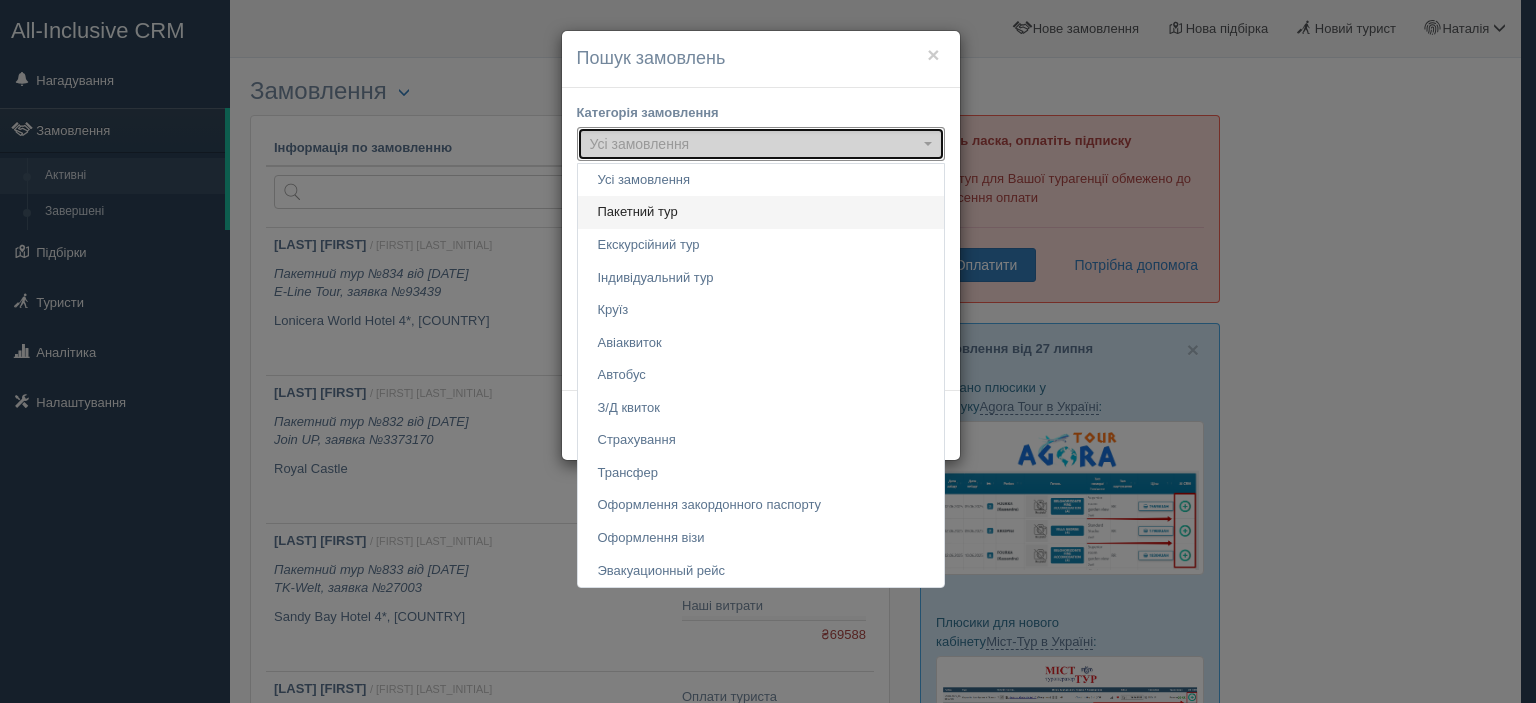select on "tour" 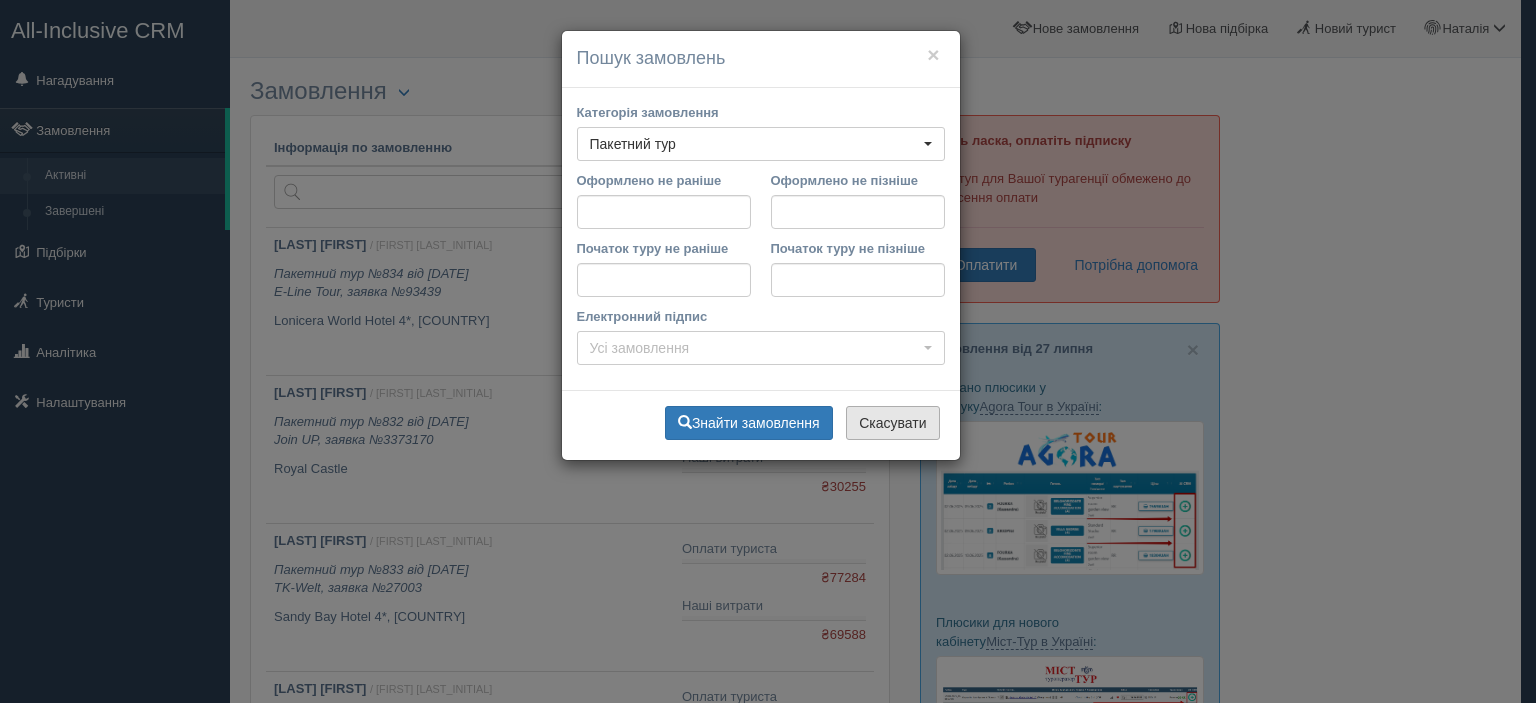 click on "Скасувати" at bounding box center (892, 423) 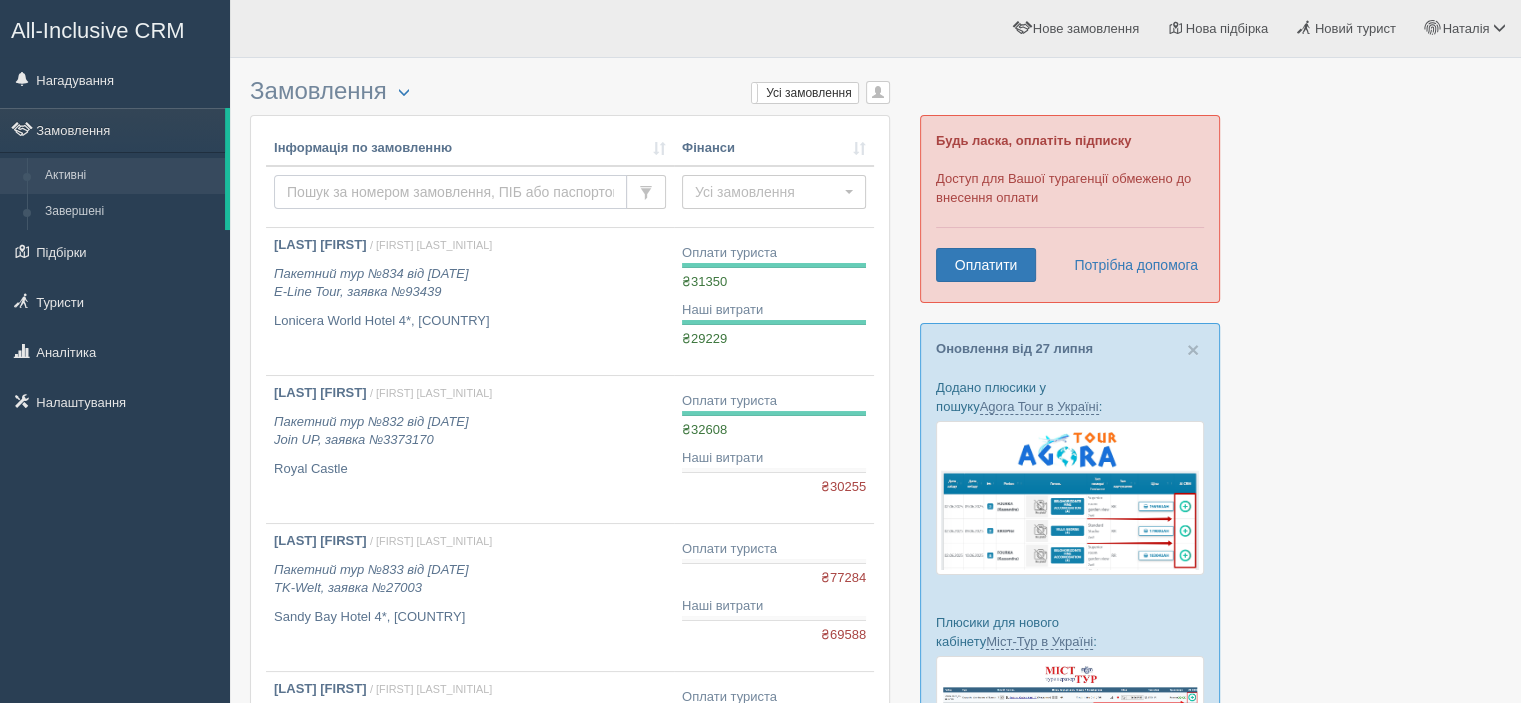 click at bounding box center [450, 192] 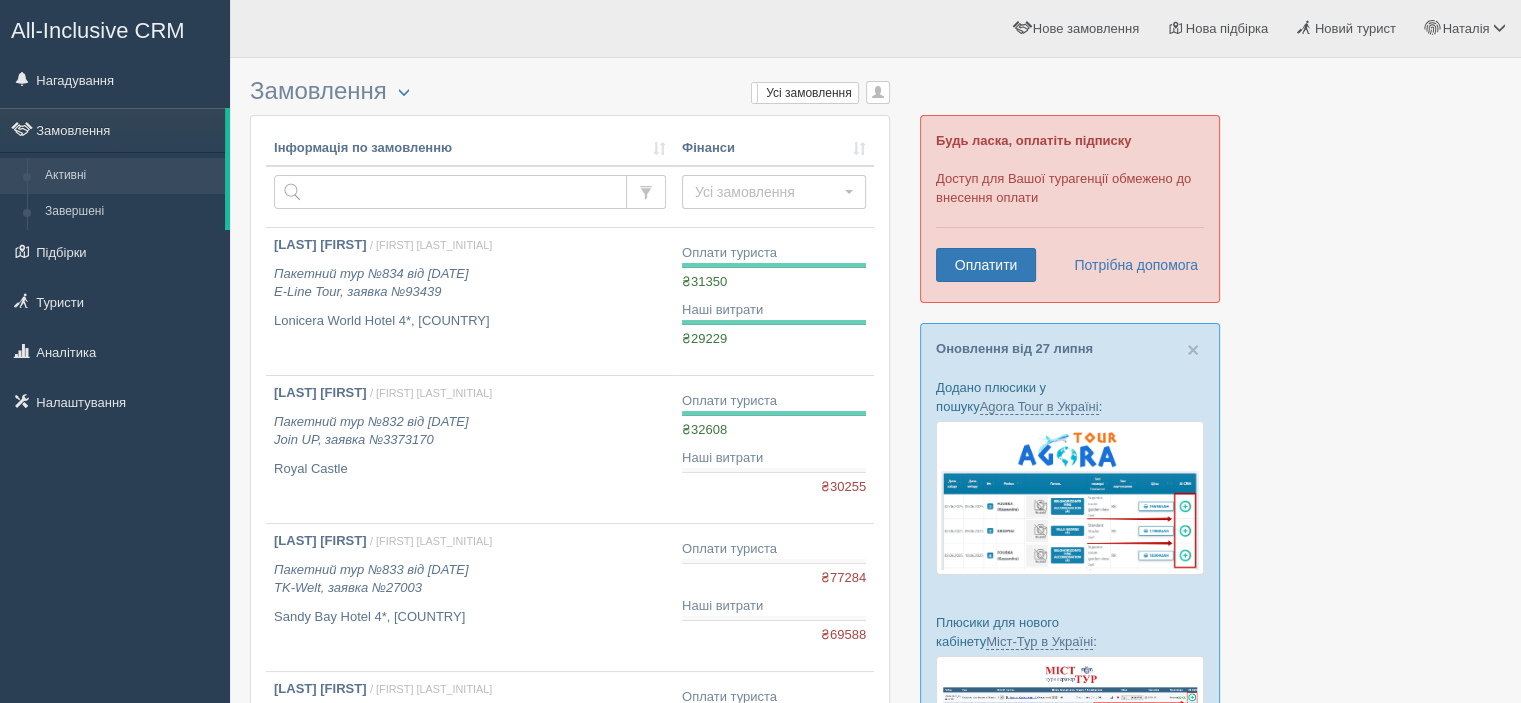 click on "Замовлення
Турист в офісі
Скачати в Excel
Розширений пошук...
Мої замовлення Усі замовлення
Усі замовлення" at bounding box center (570, 91) 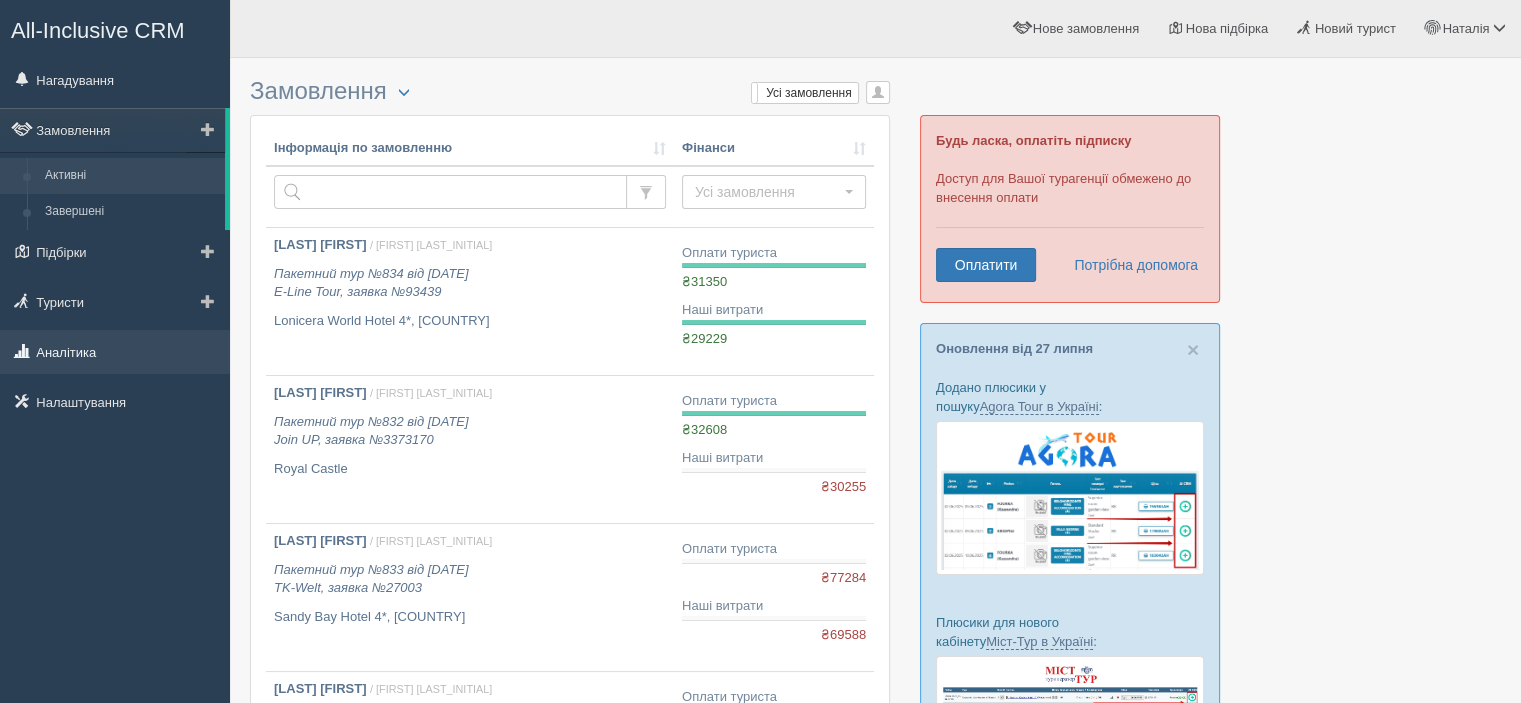 click on "Аналітика" at bounding box center (115, 352) 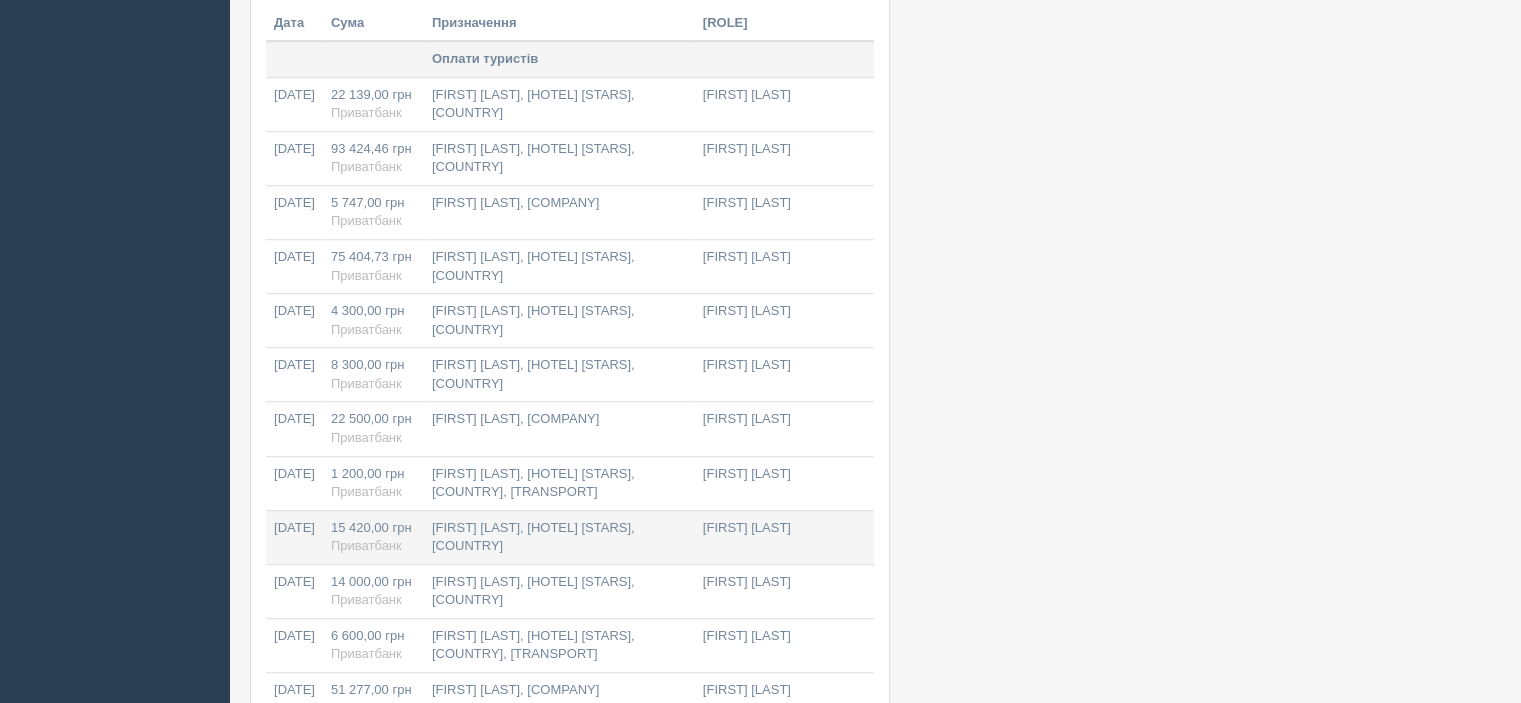 scroll, scrollTop: 1100, scrollLeft: 0, axis: vertical 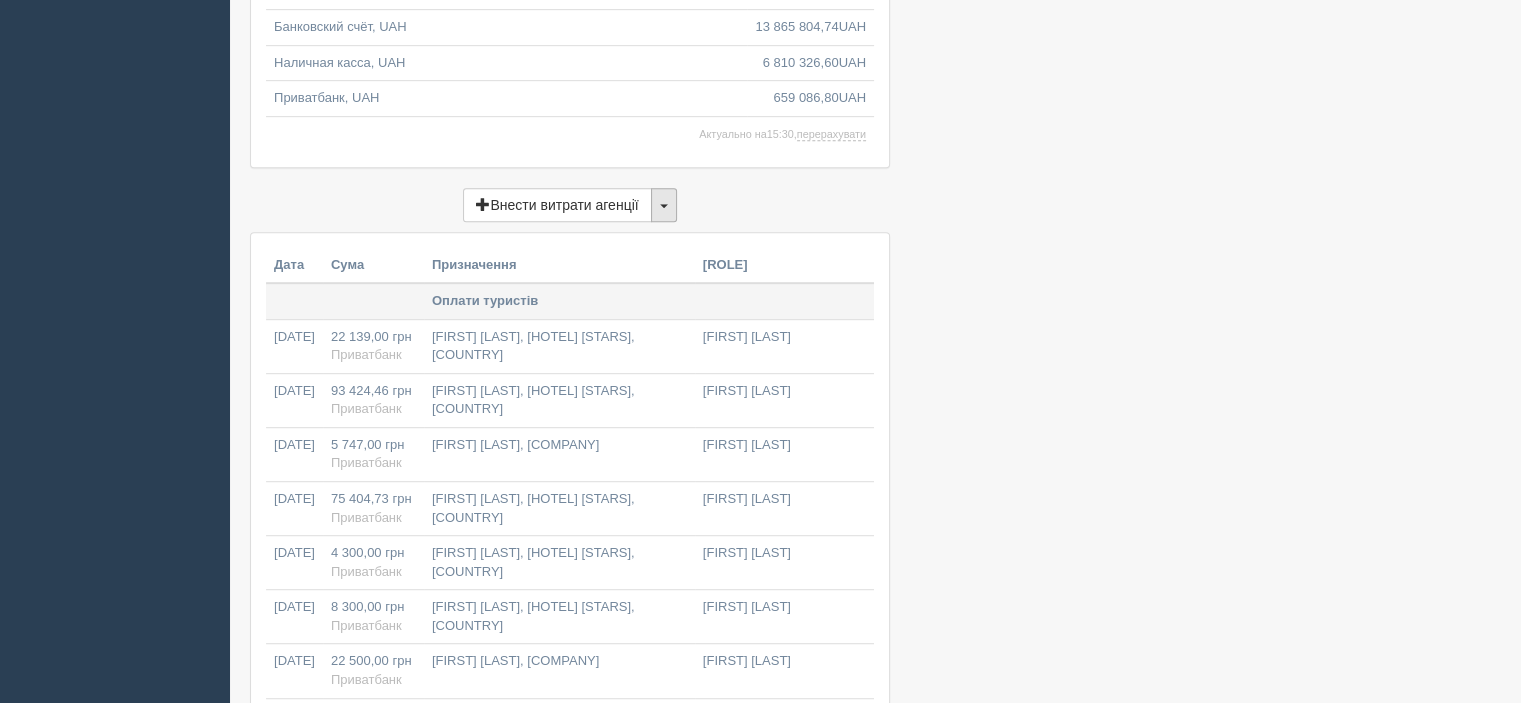 click at bounding box center (664, 205) 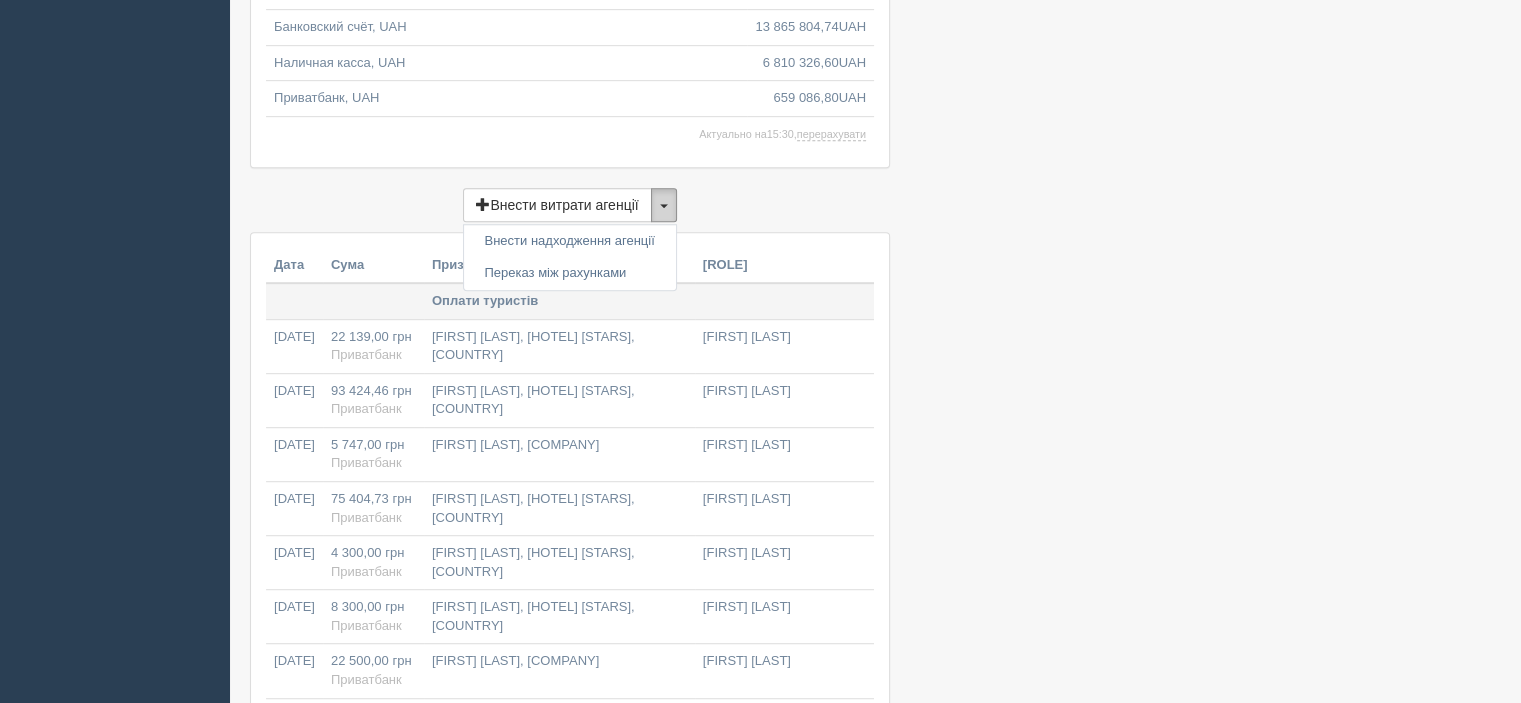 click at bounding box center [664, 205] 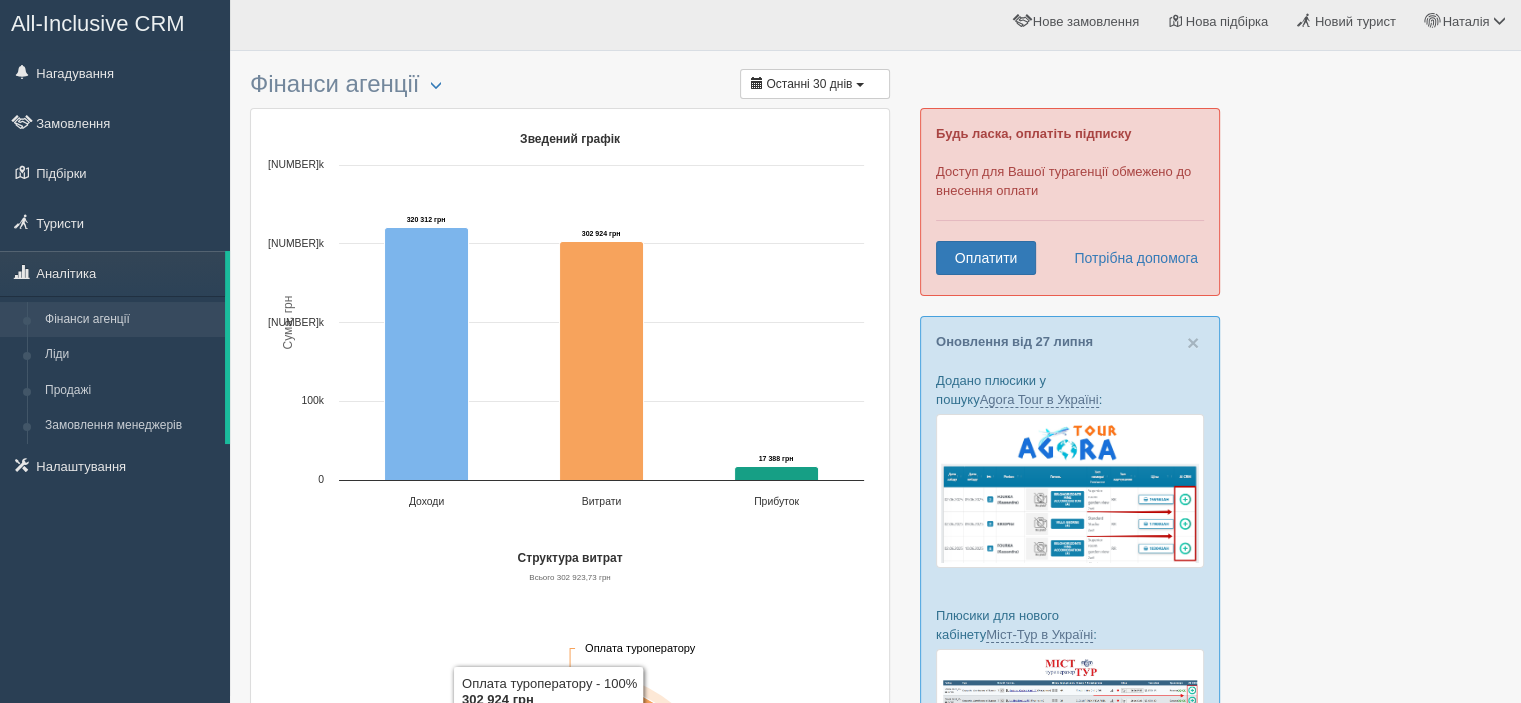scroll, scrollTop: 0, scrollLeft: 0, axis: both 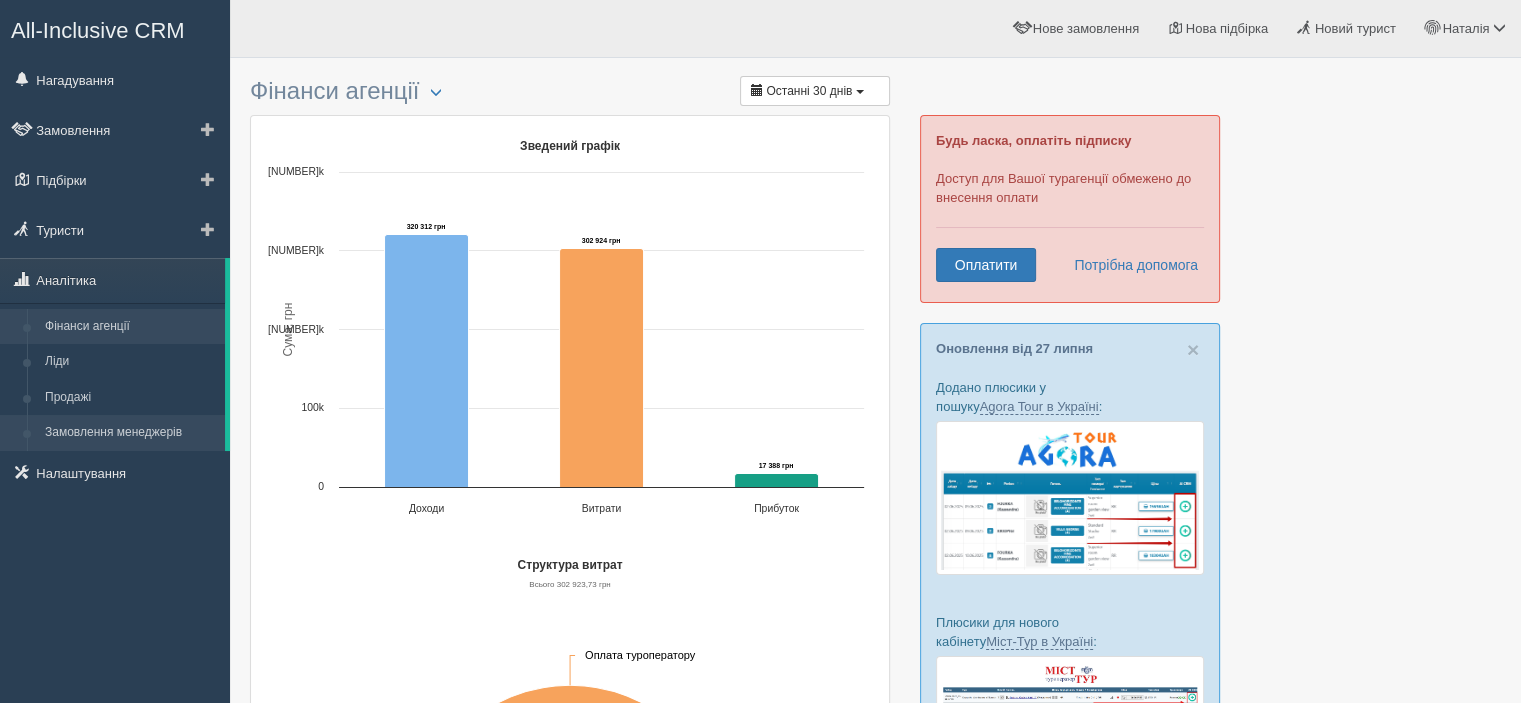 click on "Замовлення менеджерів" at bounding box center [130, 433] 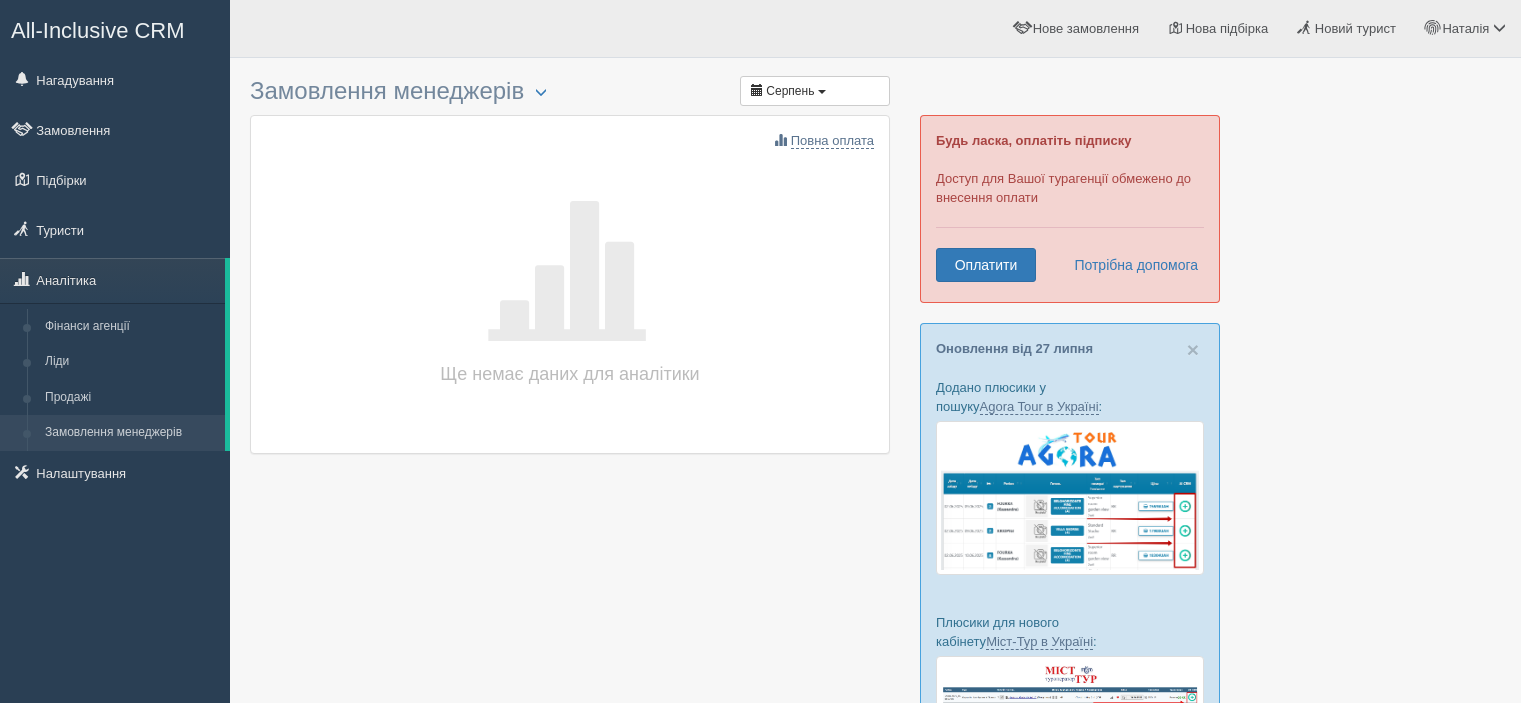 scroll, scrollTop: 0, scrollLeft: 0, axis: both 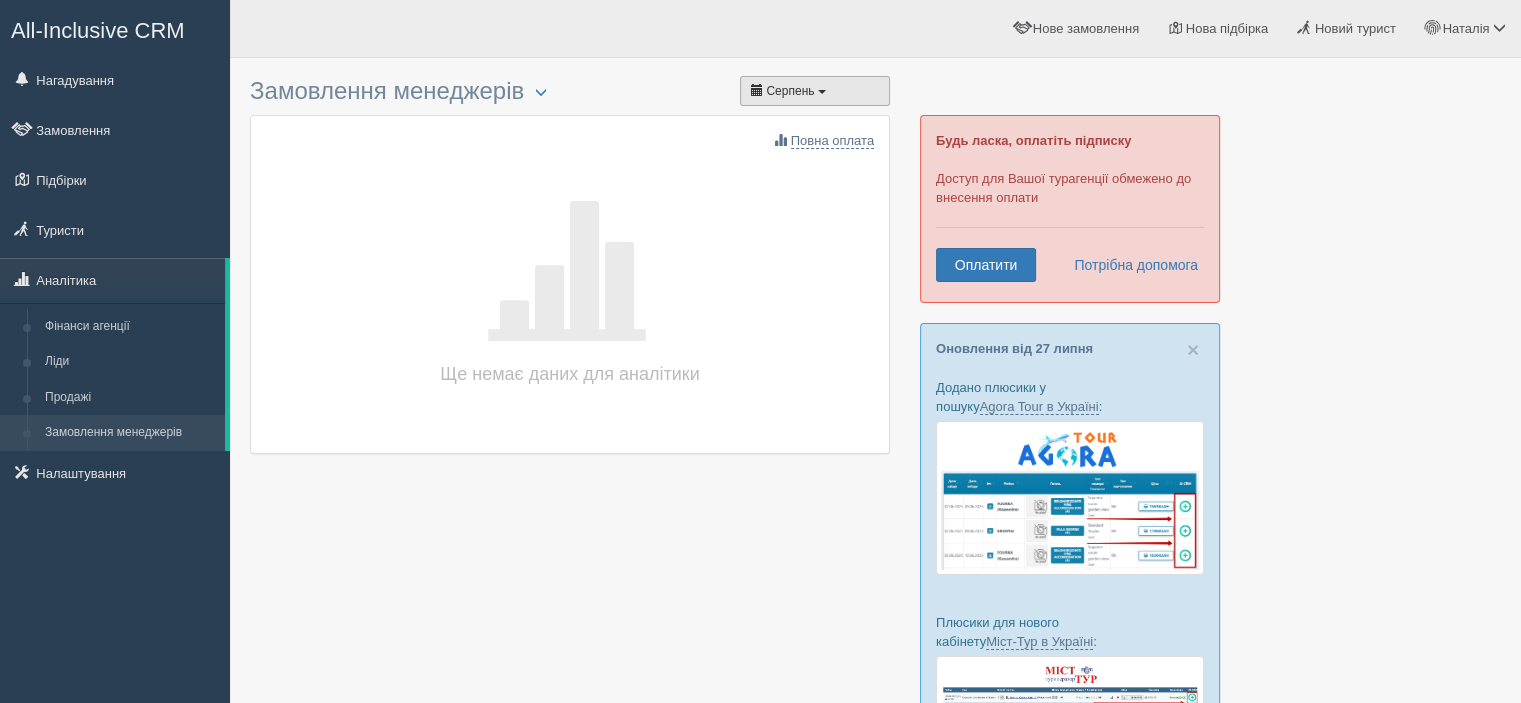 click on "Серпень" at bounding box center [790, 91] 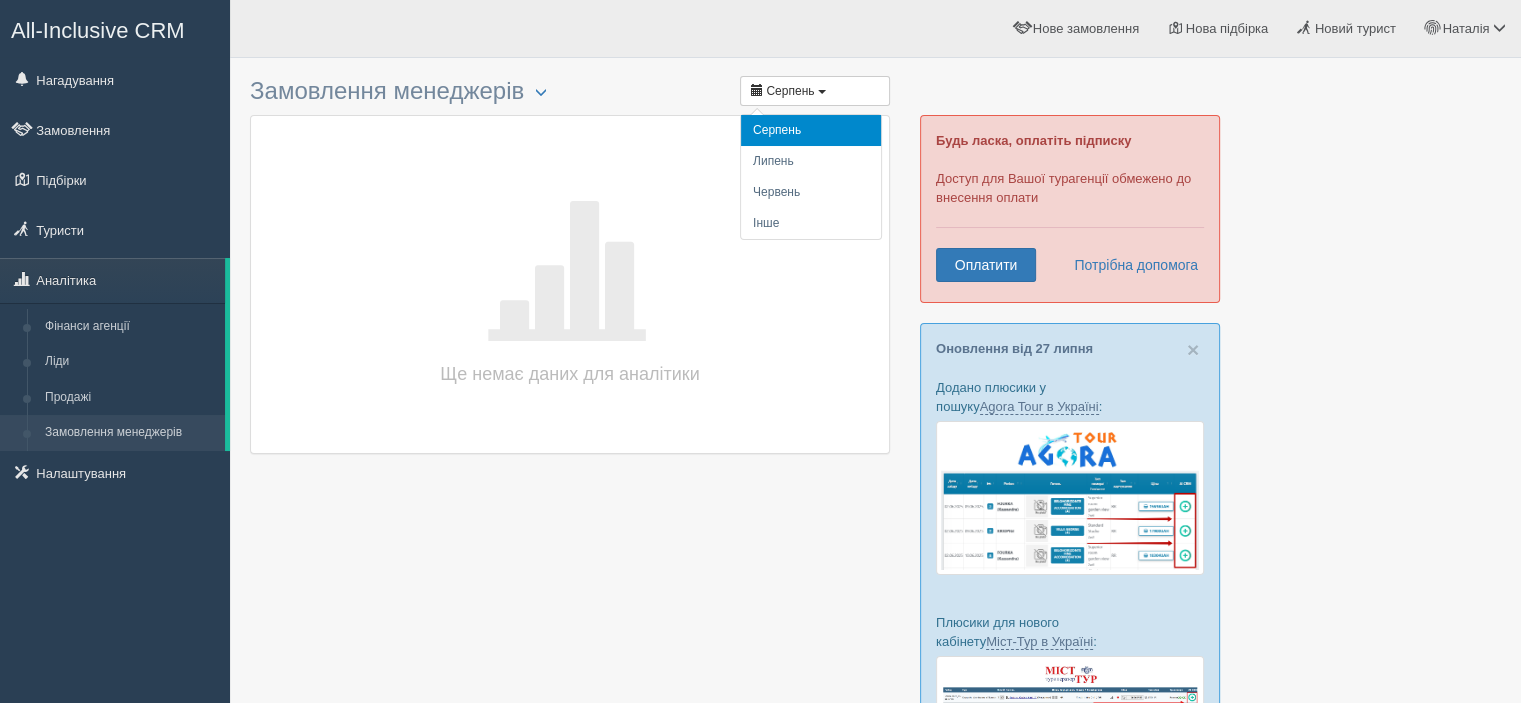 click at bounding box center (875, 547) 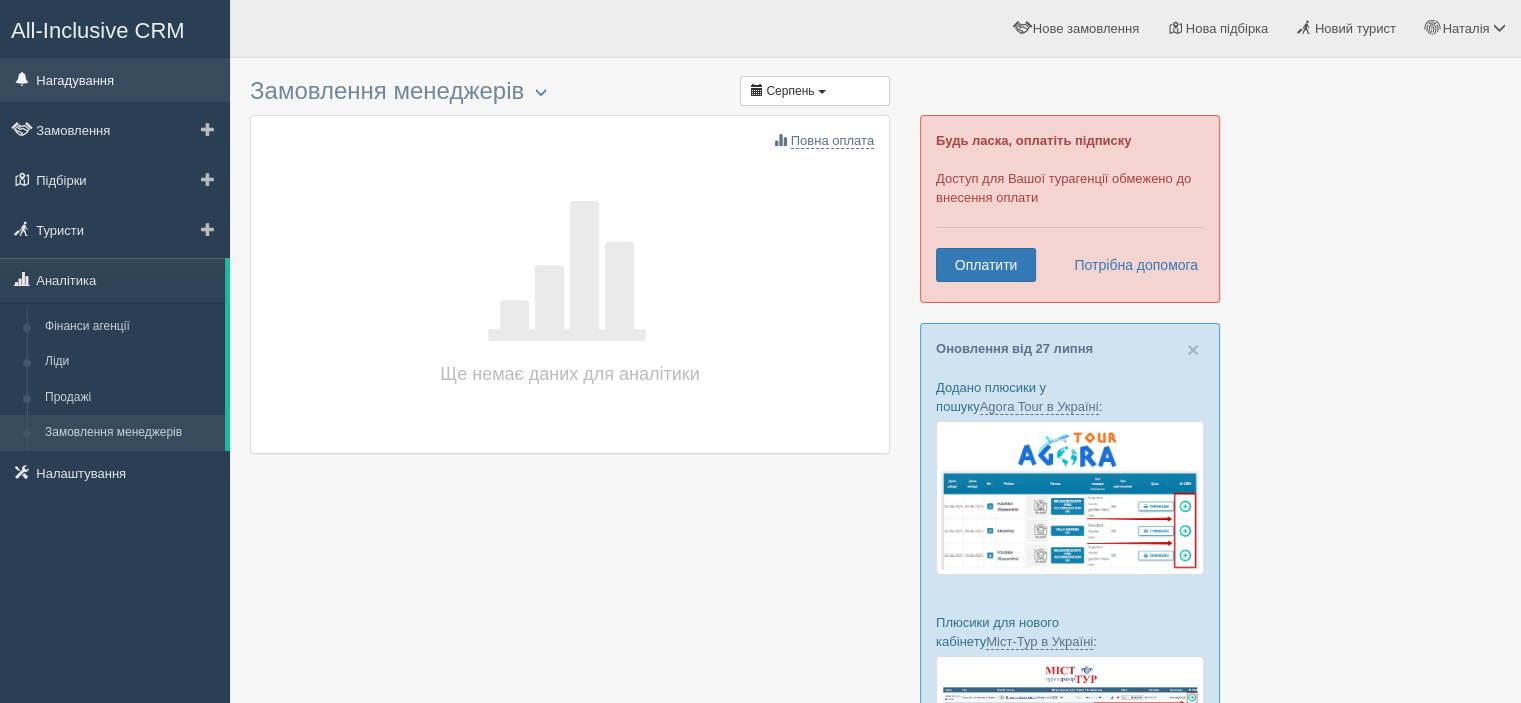 click on "Нагадування" at bounding box center (115, 80) 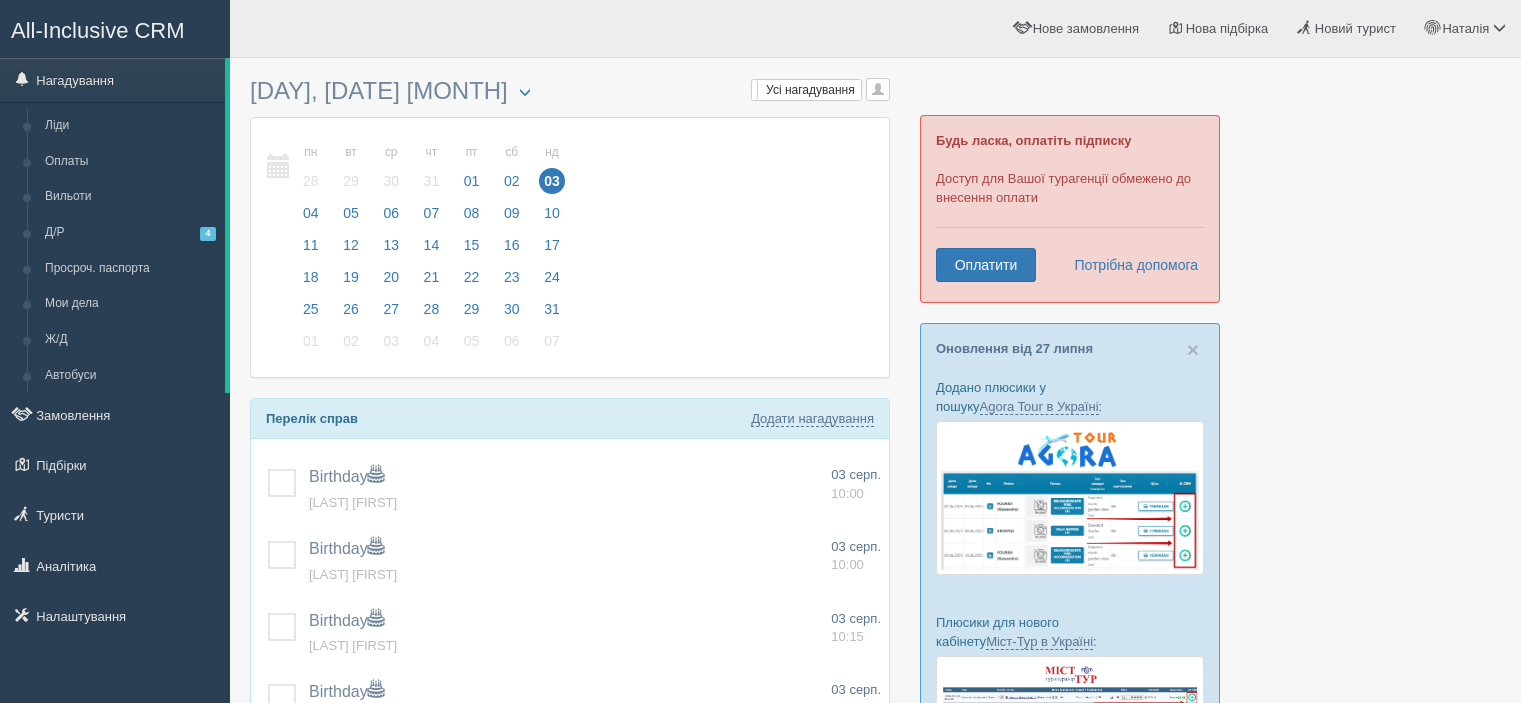 scroll, scrollTop: 0, scrollLeft: 0, axis: both 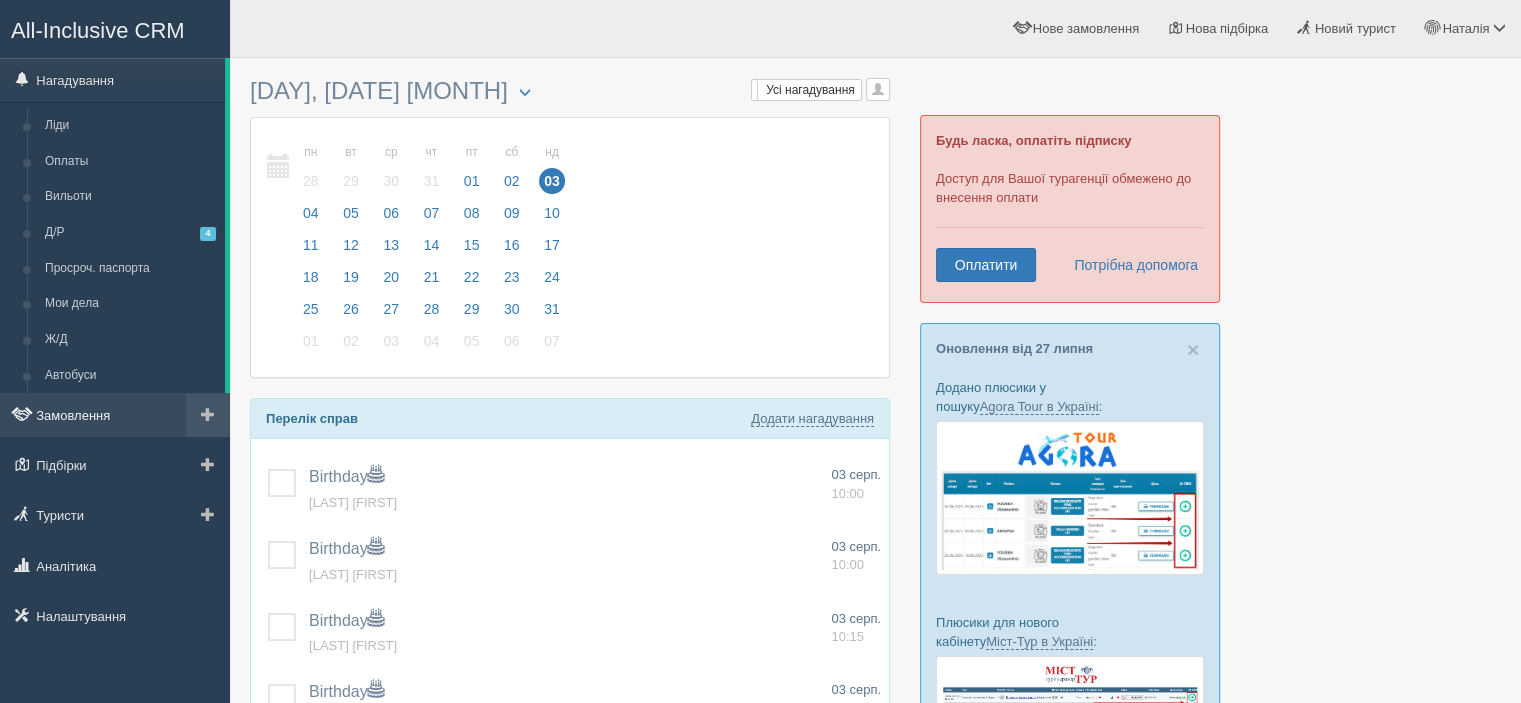 click on "Замовлення" at bounding box center (115, 415) 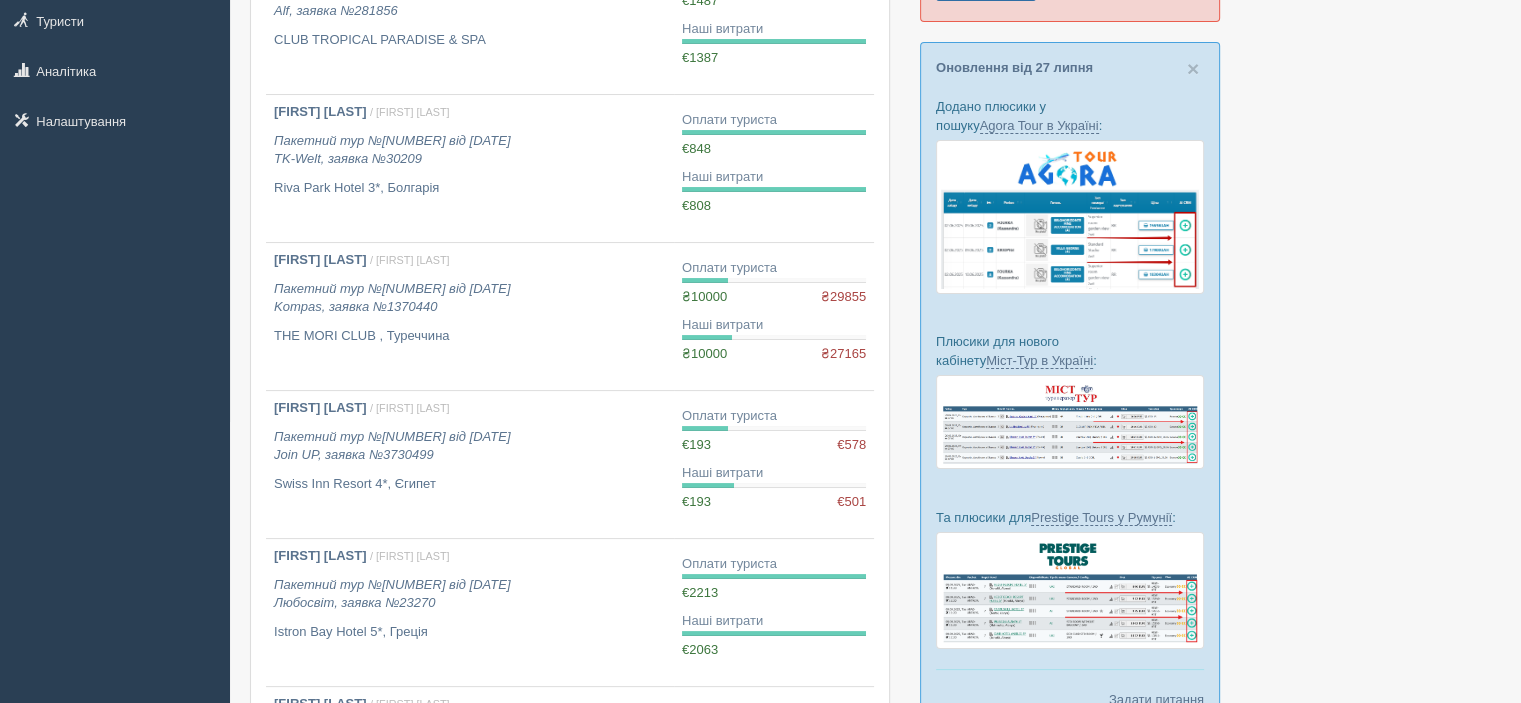 scroll, scrollTop: 300, scrollLeft: 0, axis: vertical 